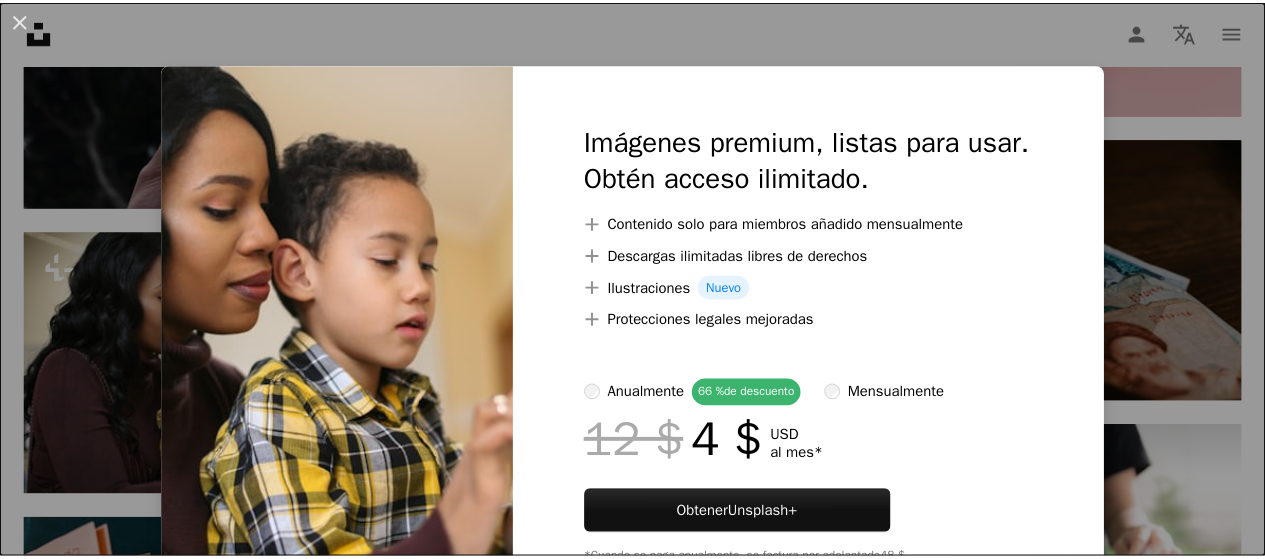 scroll, scrollTop: 11269, scrollLeft: 0, axis: vertical 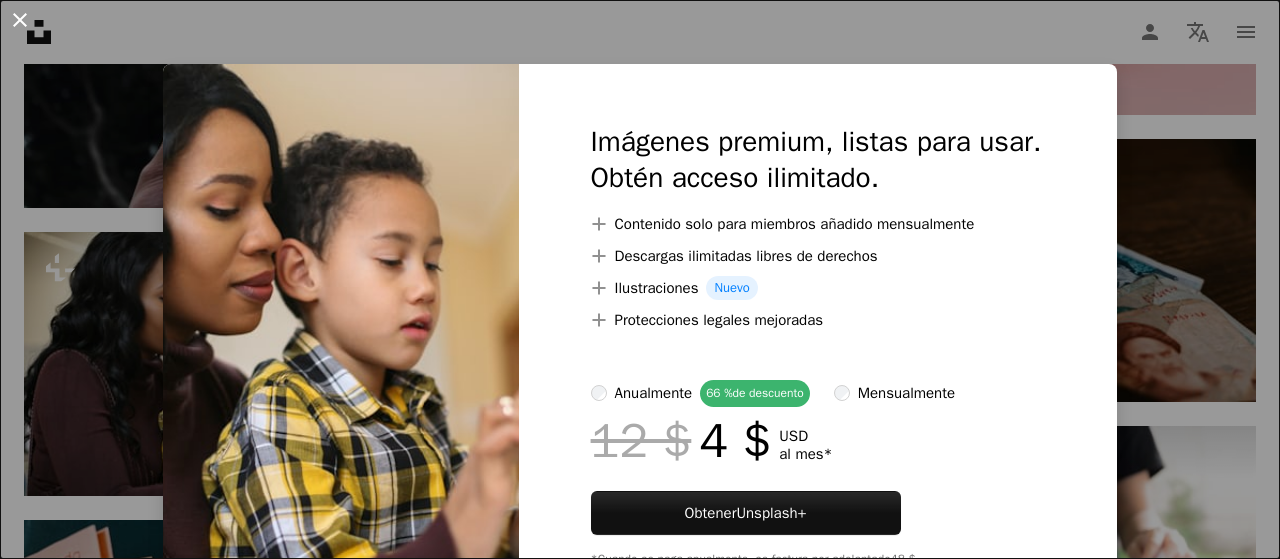 click on "An X shape" at bounding box center [20, 20] 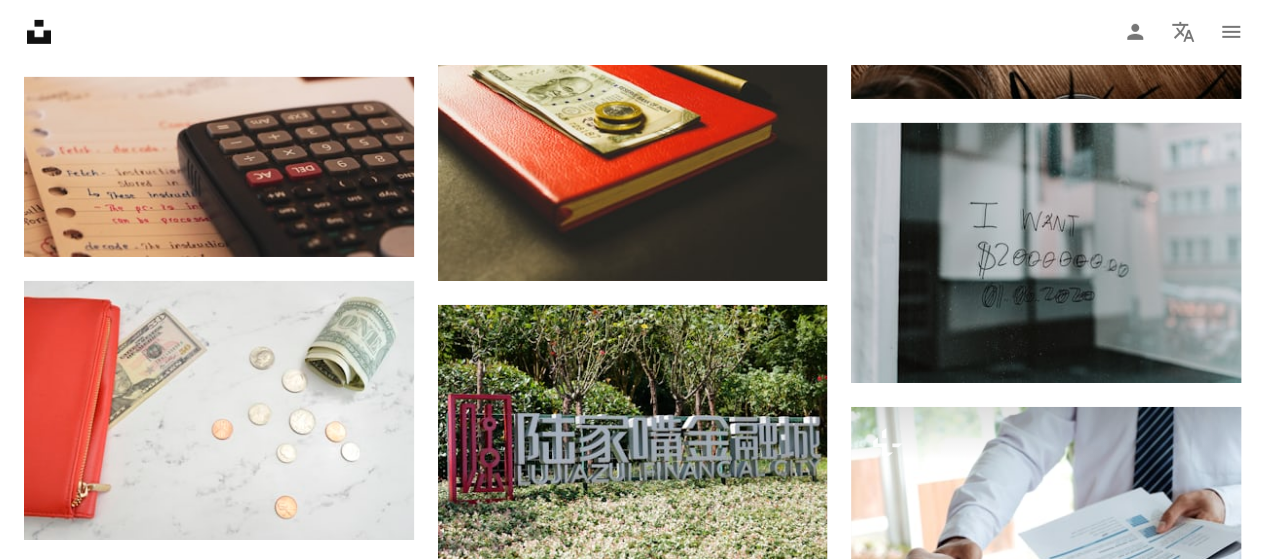 scroll, scrollTop: 33569, scrollLeft: 0, axis: vertical 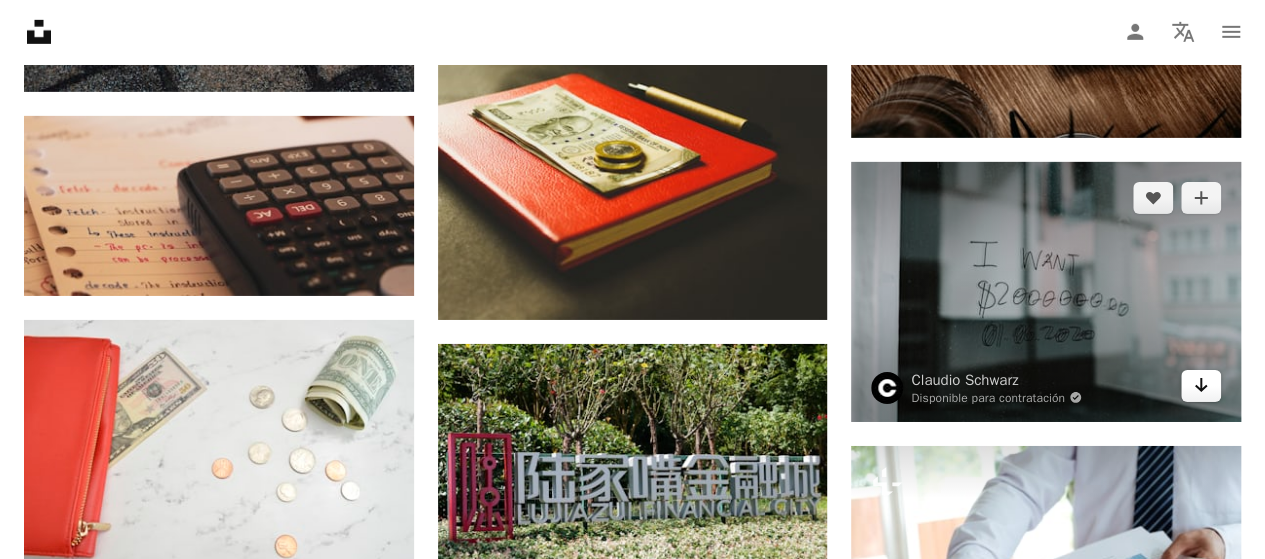click on "Arrow pointing down" 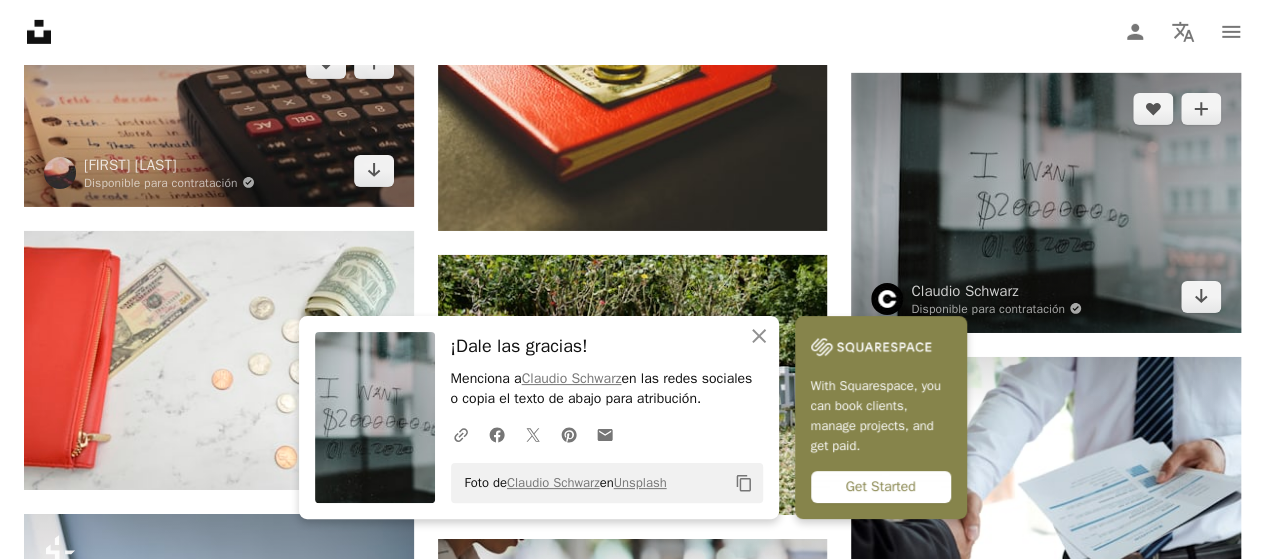 scroll, scrollTop: 33769, scrollLeft: 0, axis: vertical 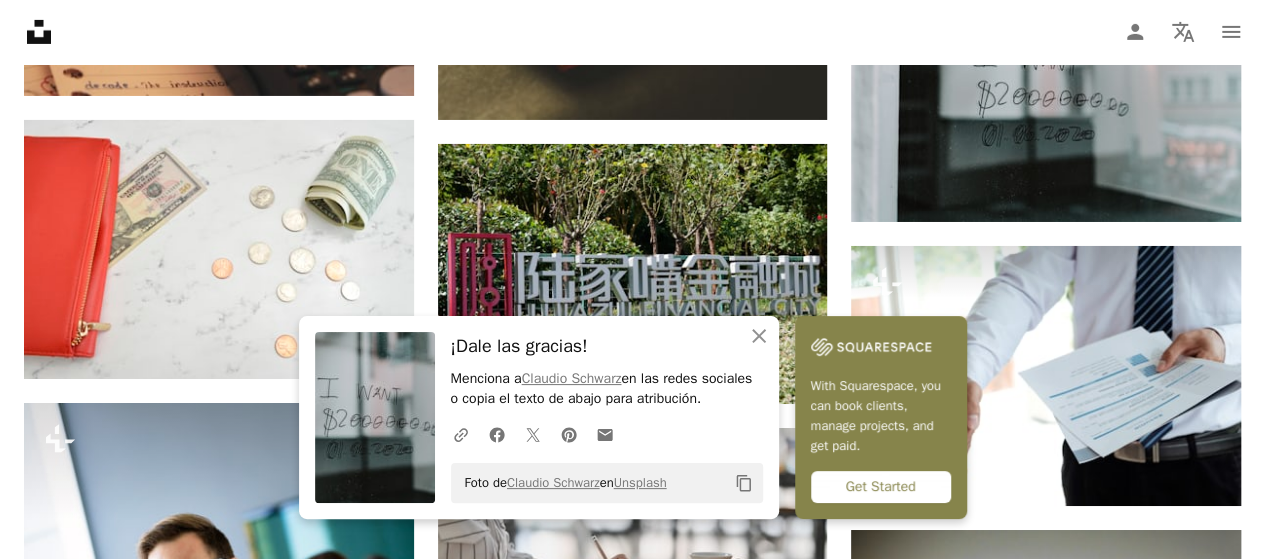 click on "[FIRST] [LAST]" at bounding box center (632, -15113) 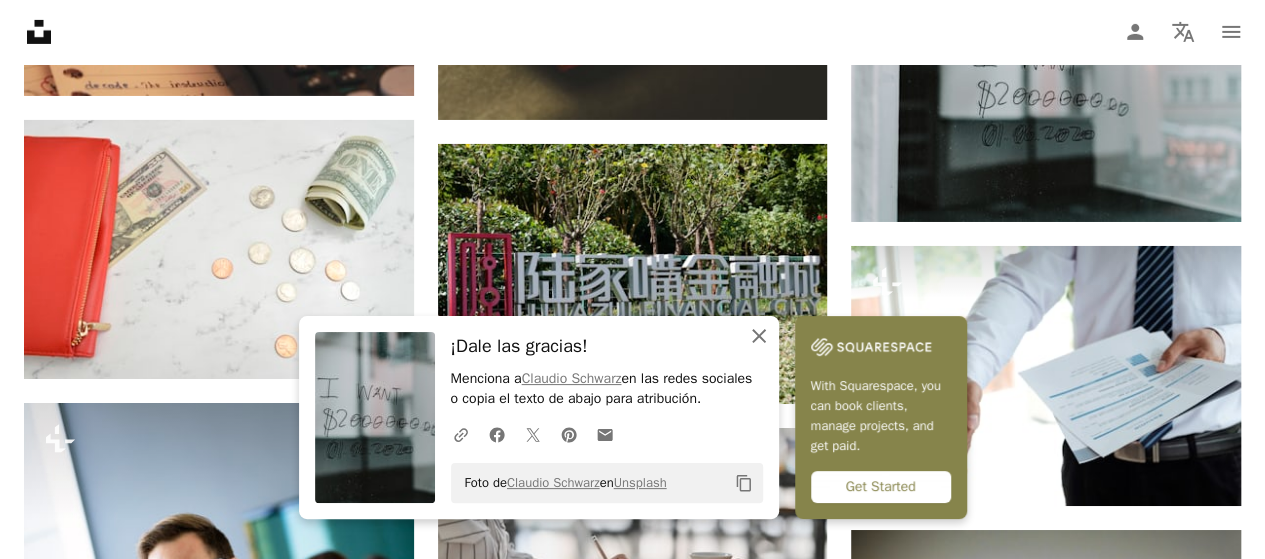 click on "An X shape" 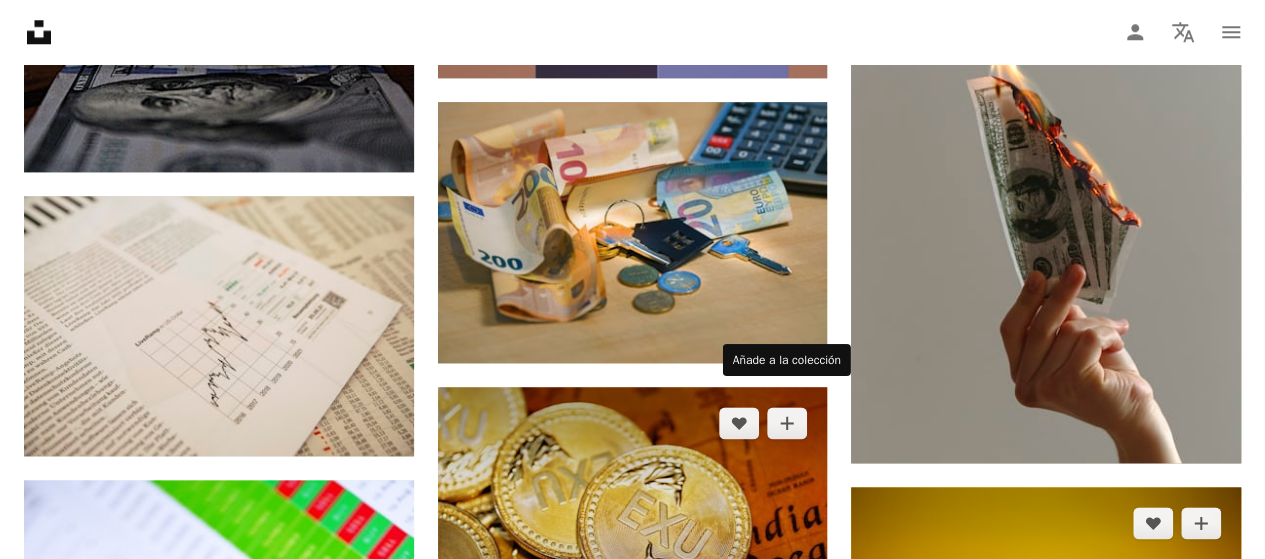scroll, scrollTop: 43069, scrollLeft: 0, axis: vertical 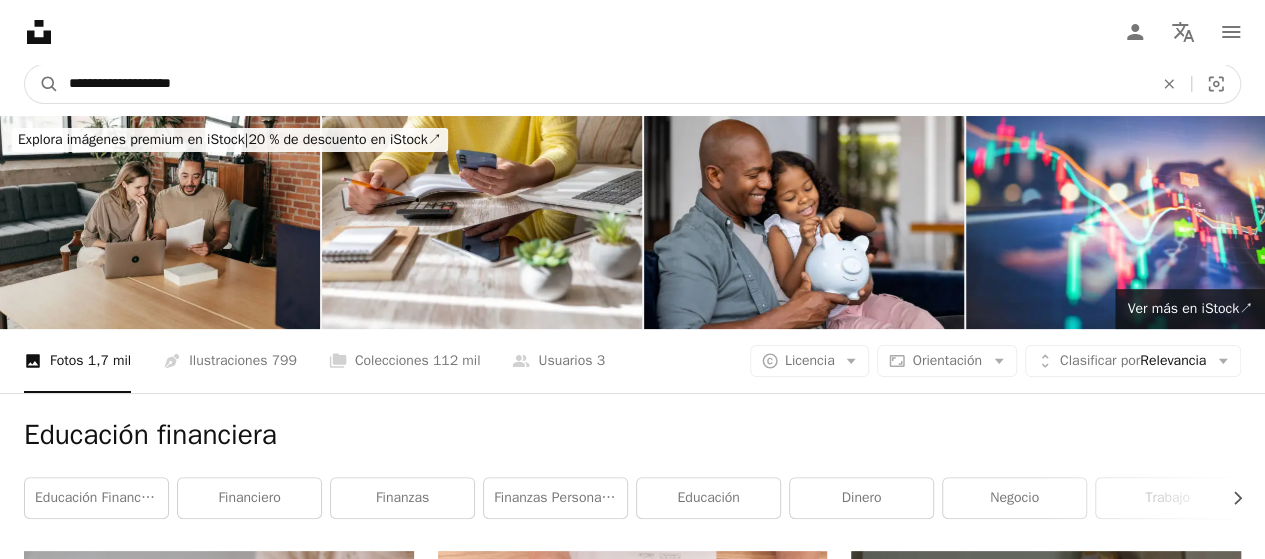 click on "**********" at bounding box center [603, 84] 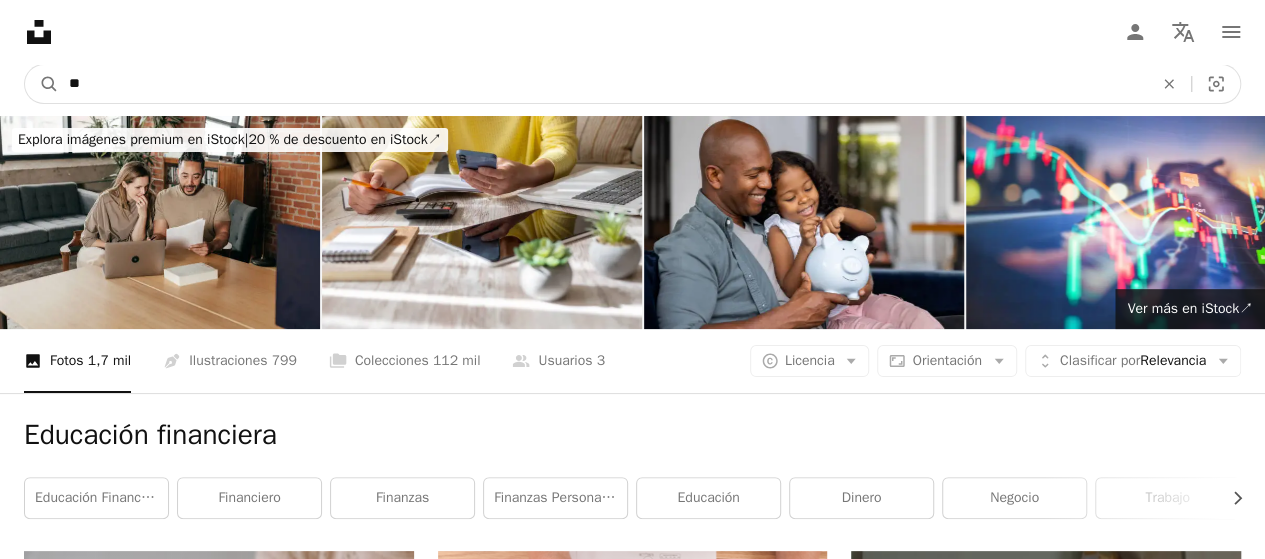 type on "*" 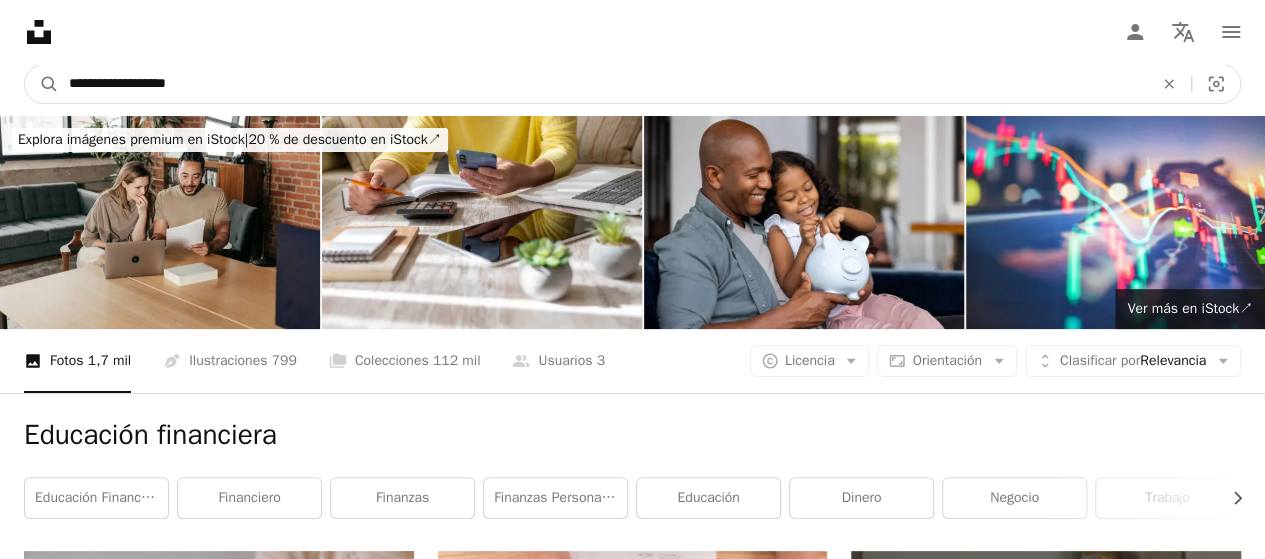 type on "**********" 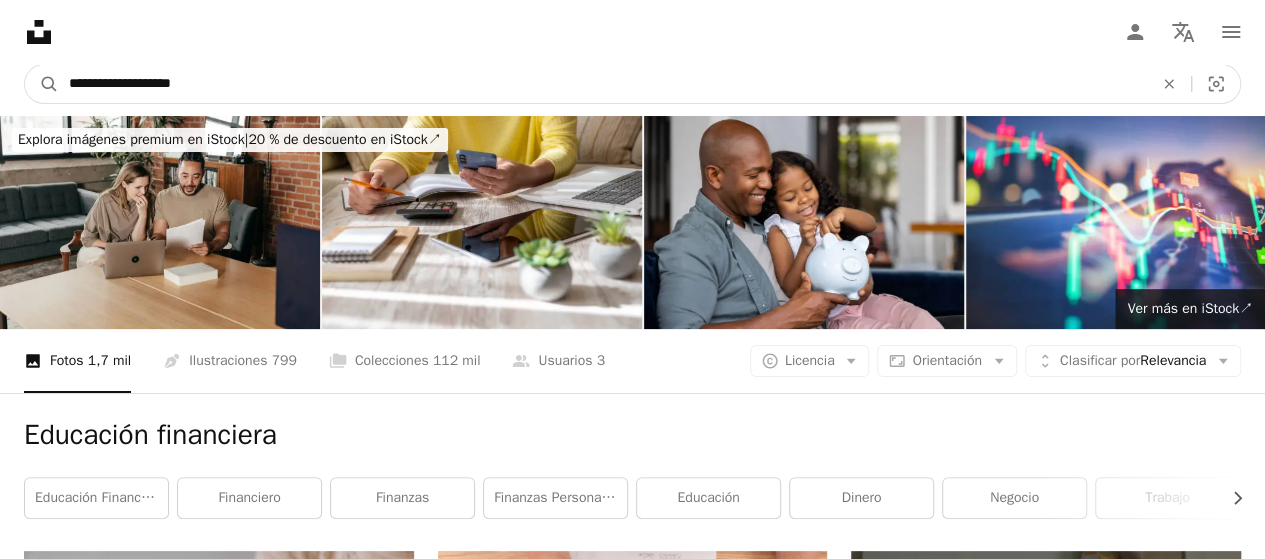 click on "A magnifying glass" at bounding box center (42, 84) 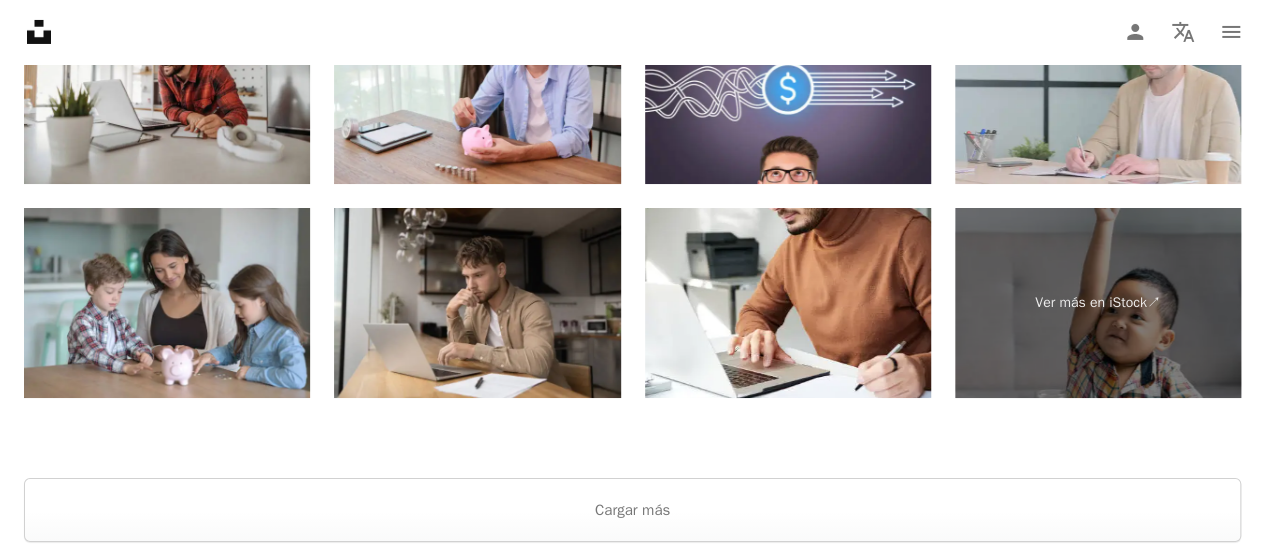 scroll, scrollTop: 3600, scrollLeft: 0, axis: vertical 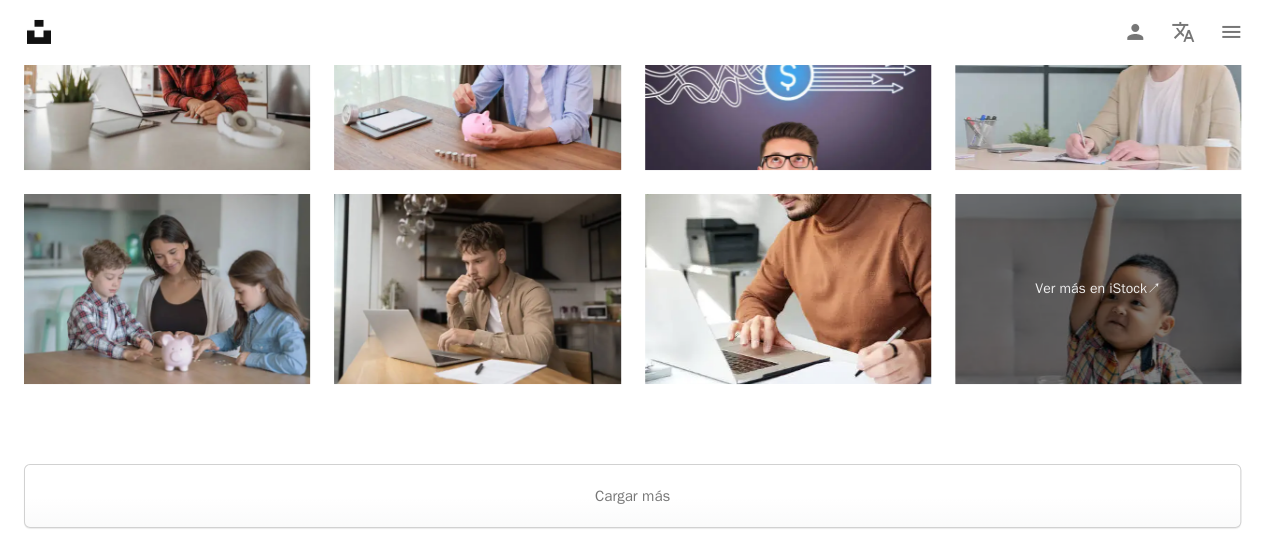 click at bounding box center [167, 289] 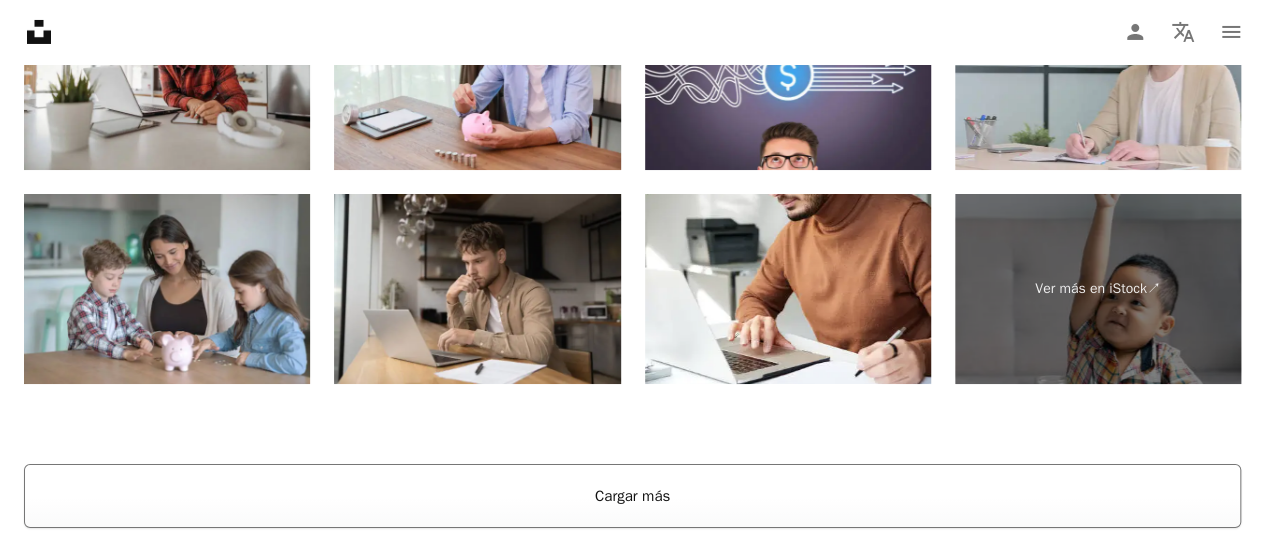 click on "Cargar más" at bounding box center (632, 496) 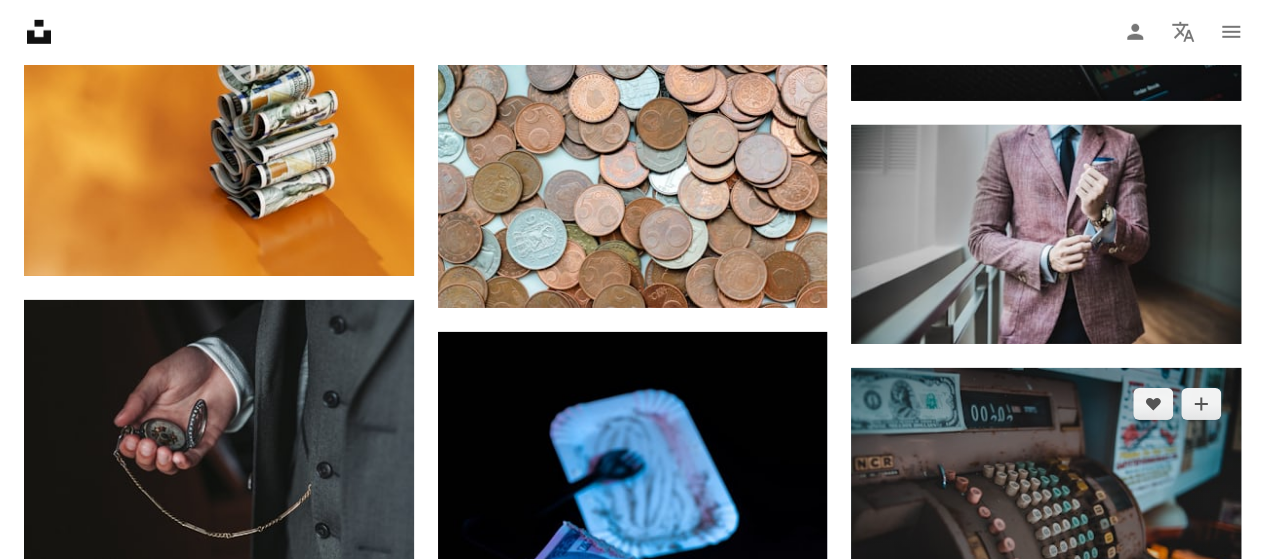 scroll, scrollTop: 14669, scrollLeft: 0, axis: vertical 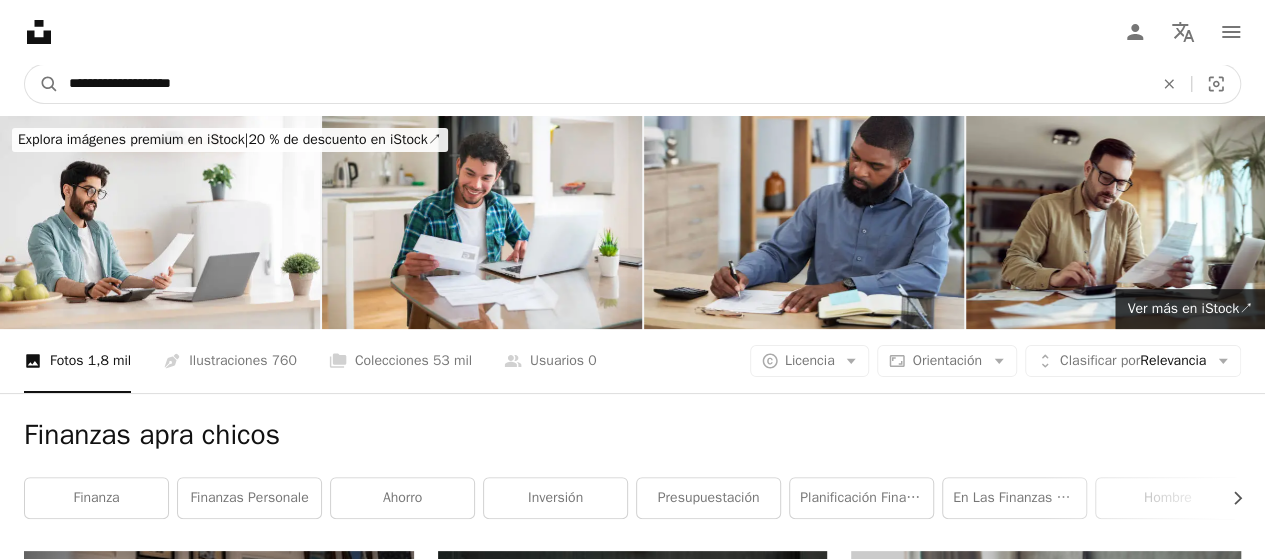 click on "**********" at bounding box center [603, 84] 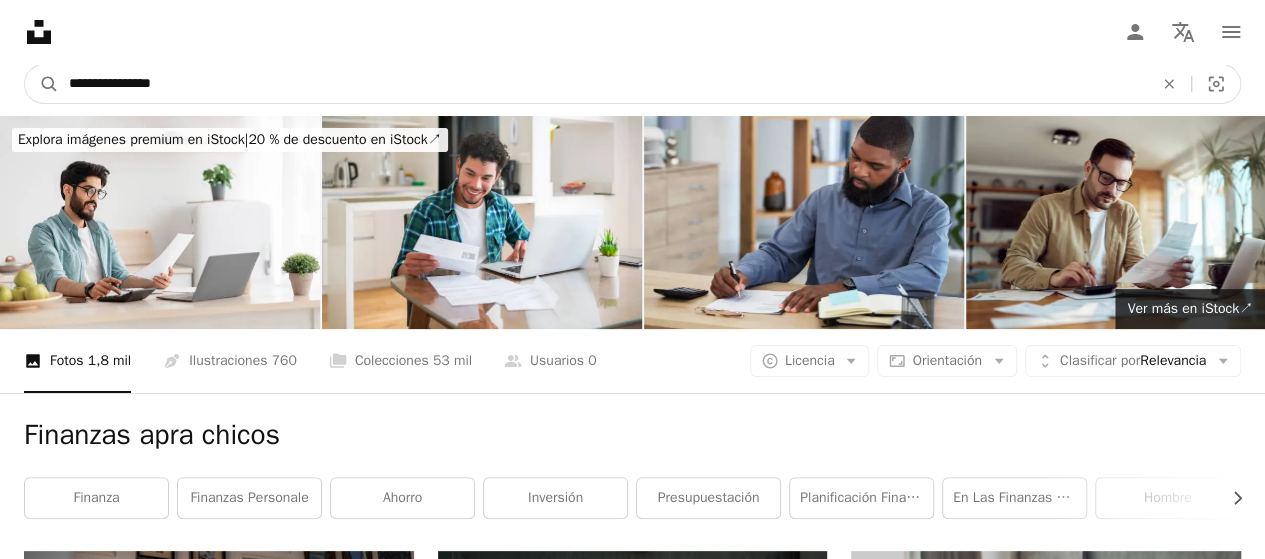 type on "**********" 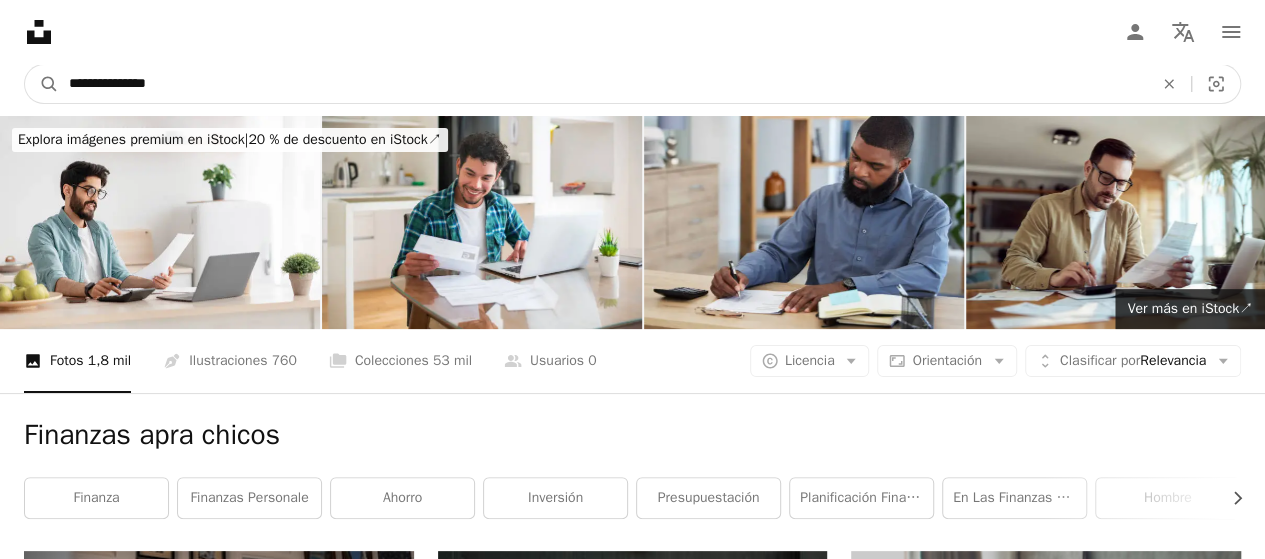 click on "A magnifying glass" at bounding box center [42, 84] 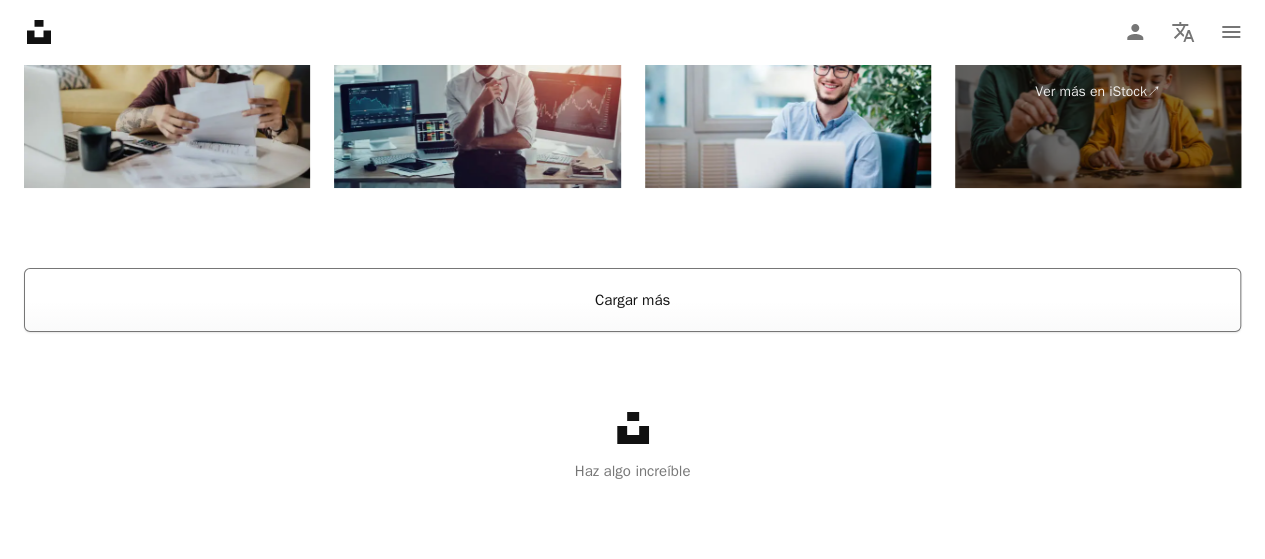 click on "Cargar más" at bounding box center (632, 300) 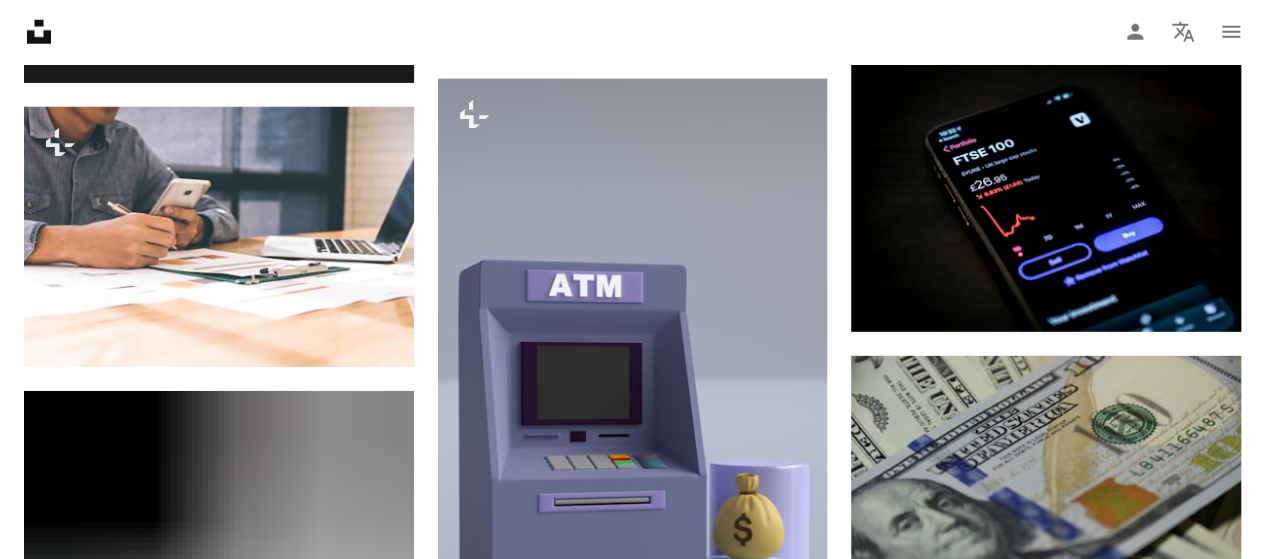 scroll, scrollTop: 21862, scrollLeft: 0, axis: vertical 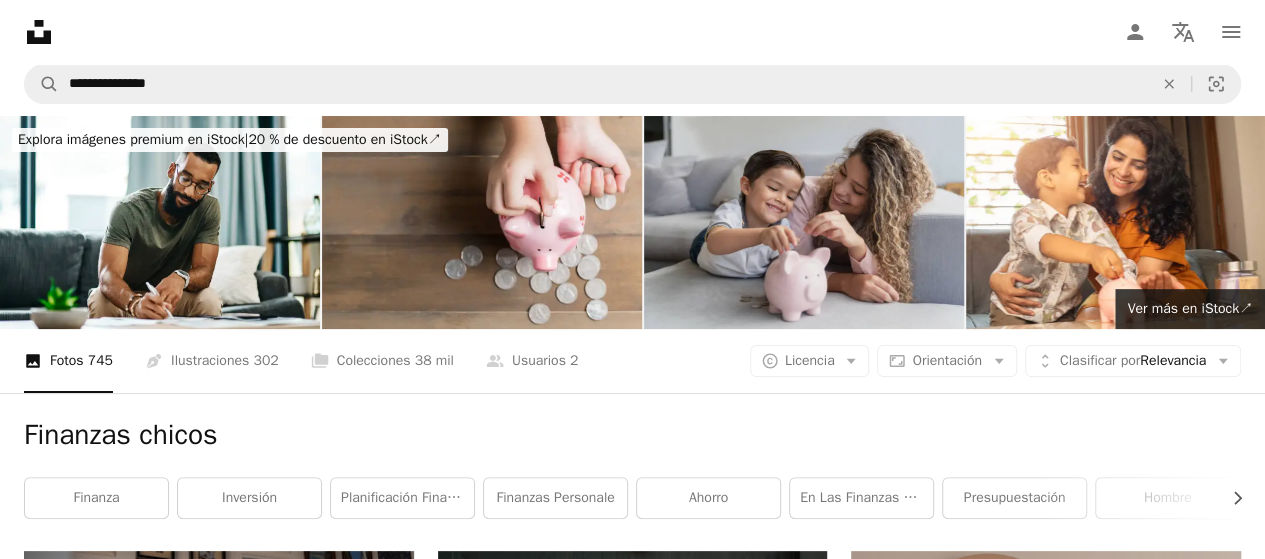 click at bounding box center [804, 222] 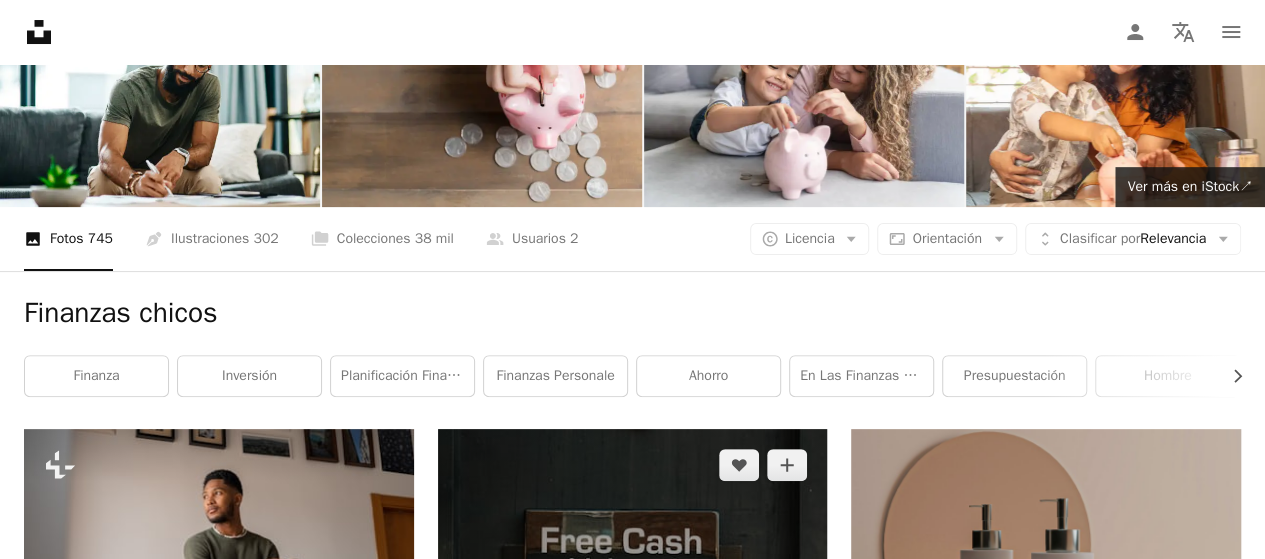 scroll, scrollTop: 100, scrollLeft: 0, axis: vertical 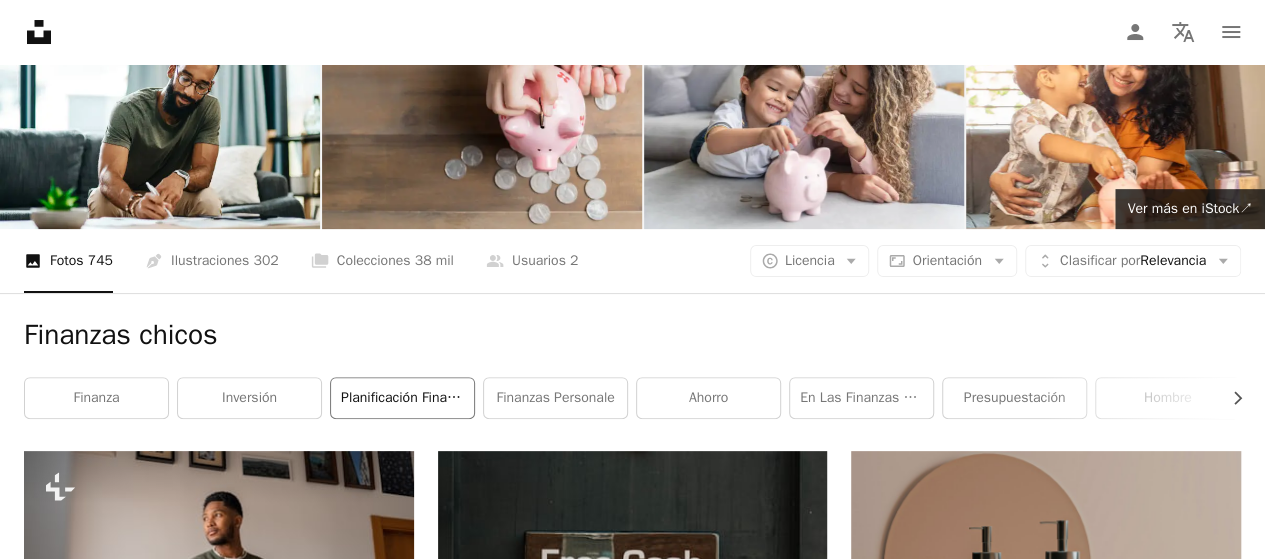click on "Planificación financiera" at bounding box center [402, 398] 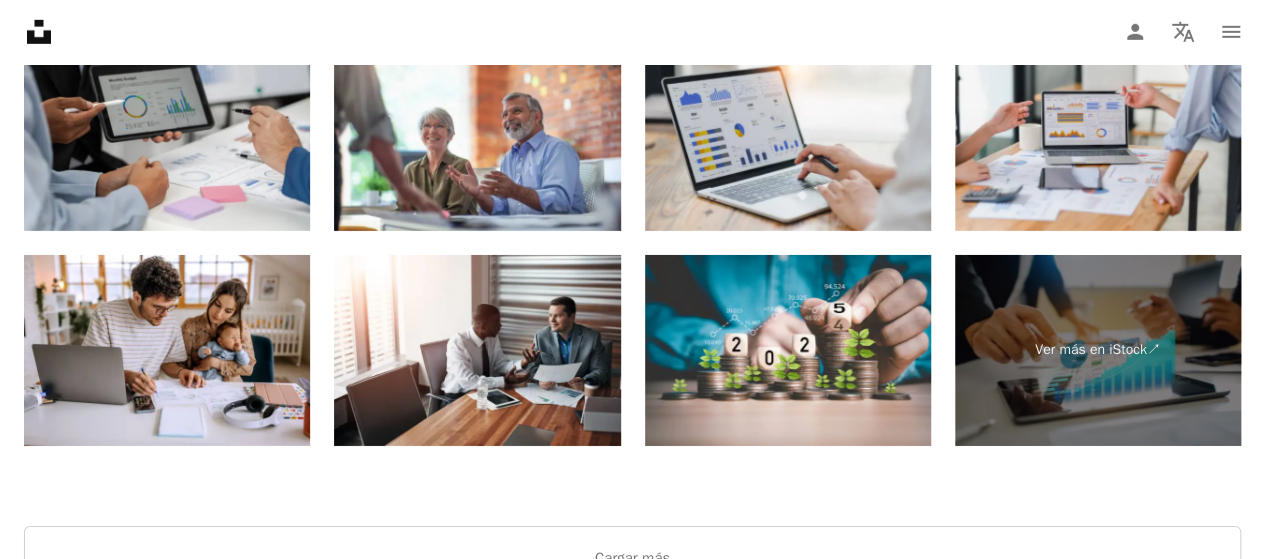 scroll, scrollTop: 3200, scrollLeft: 0, axis: vertical 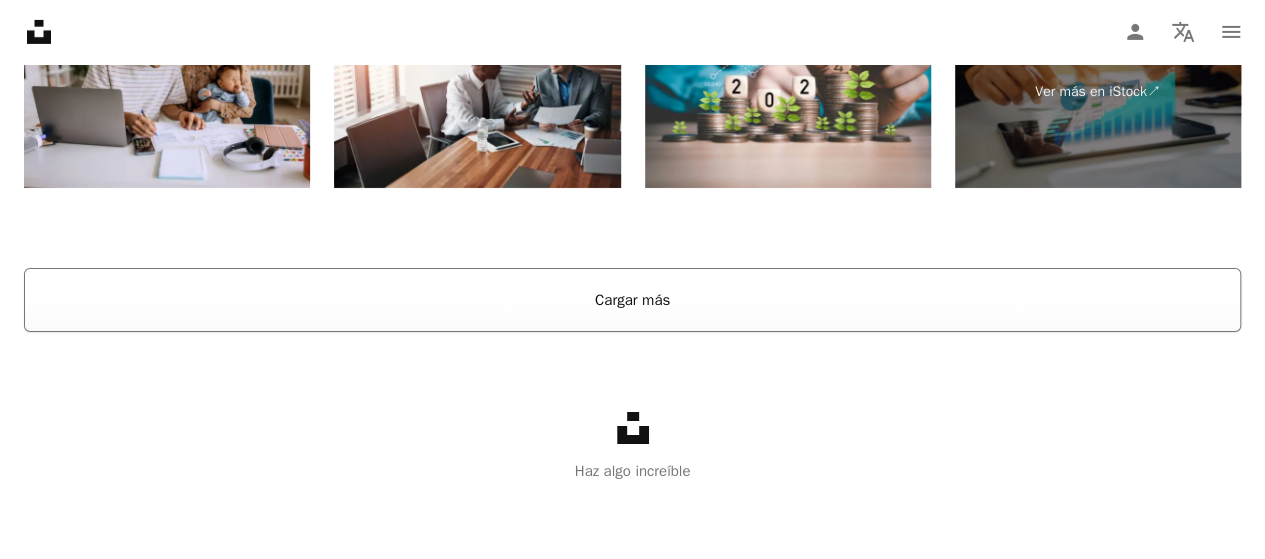 click on "Cargar más" at bounding box center (632, 300) 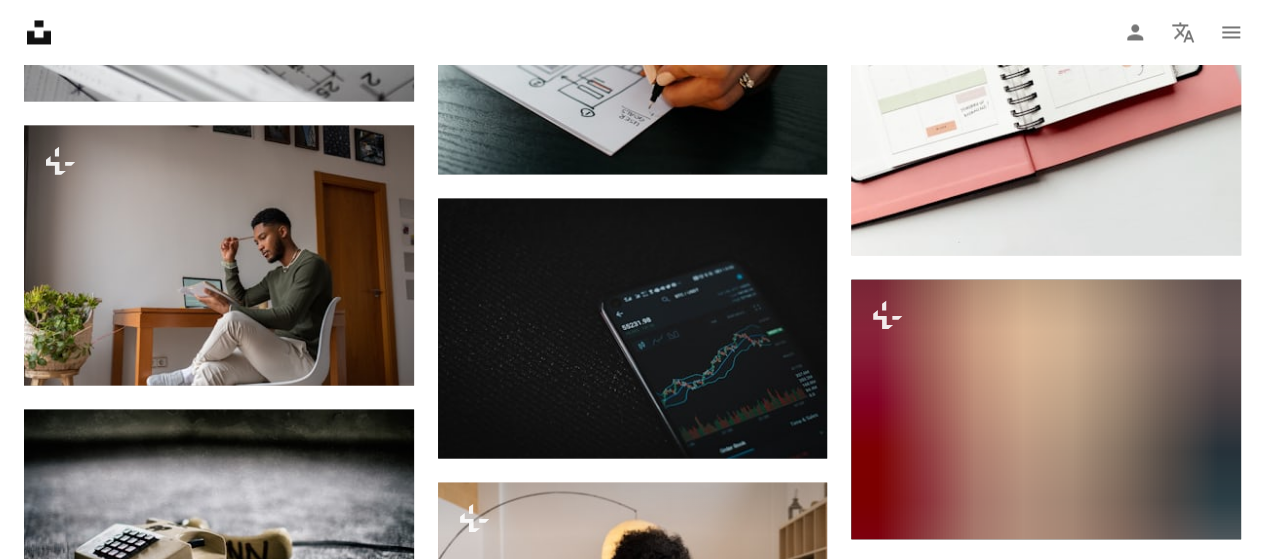 scroll, scrollTop: 13218, scrollLeft: 0, axis: vertical 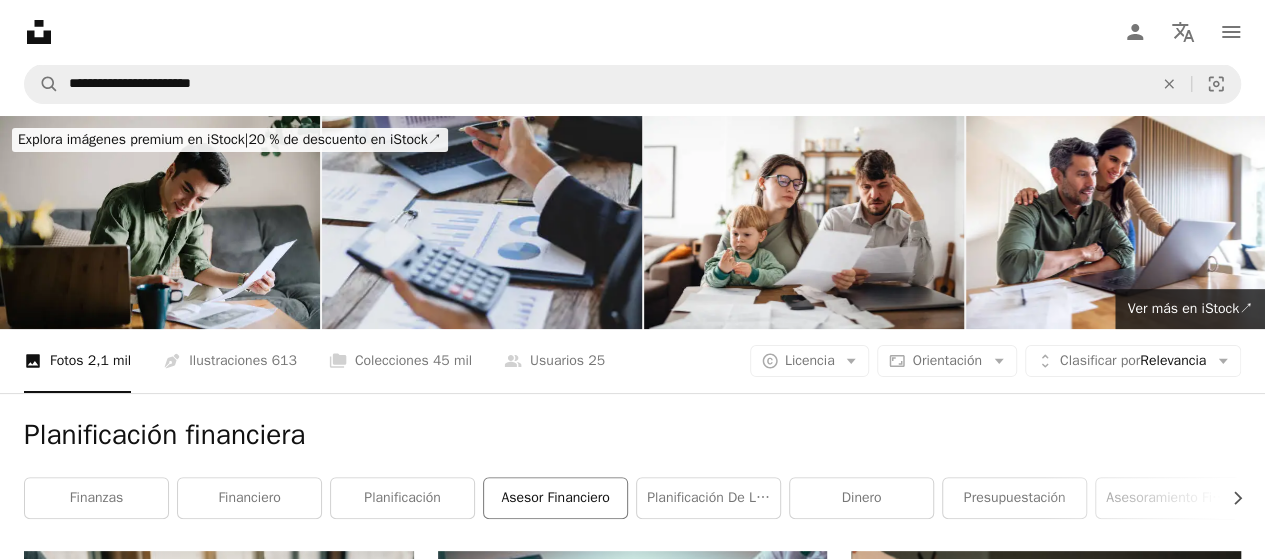 click on "Asesor financiero" at bounding box center [555, 498] 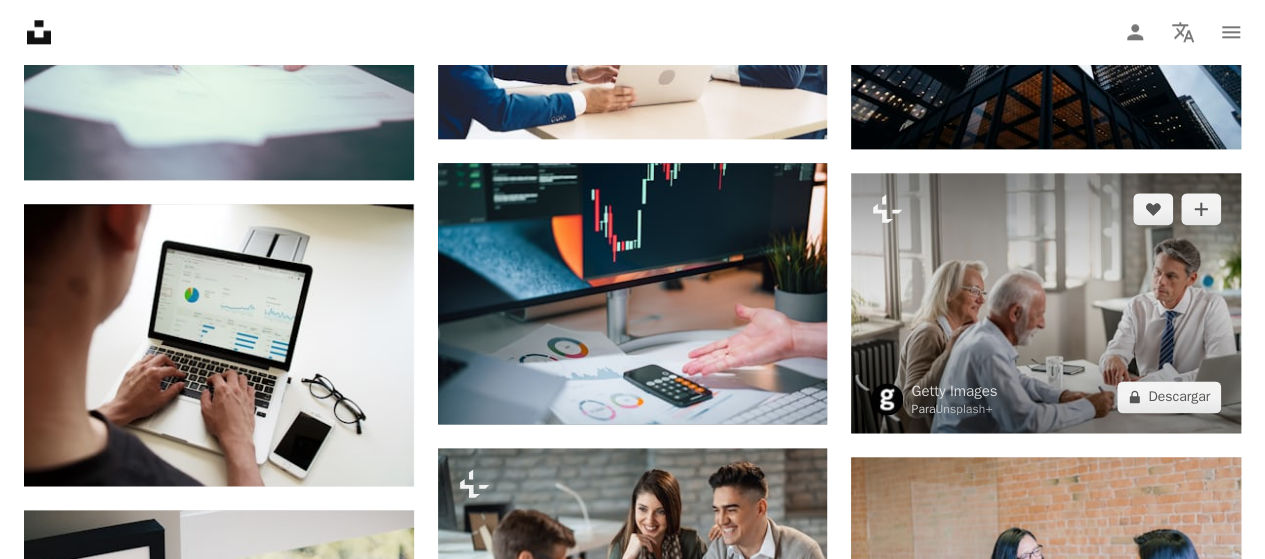 scroll, scrollTop: 1200, scrollLeft: 0, axis: vertical 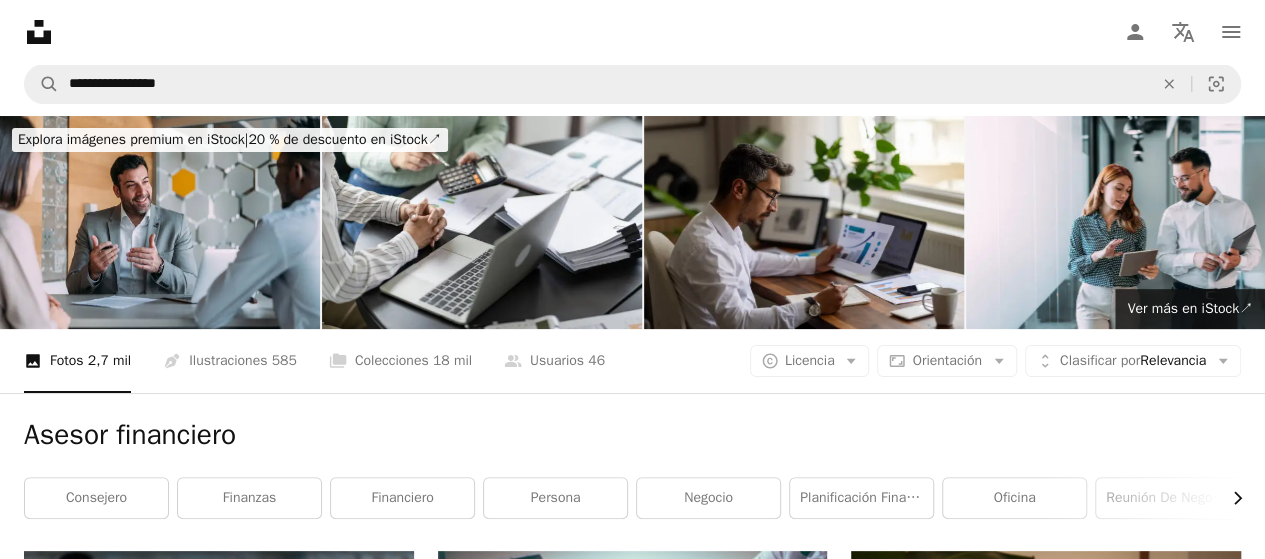 click on "Chevron right" 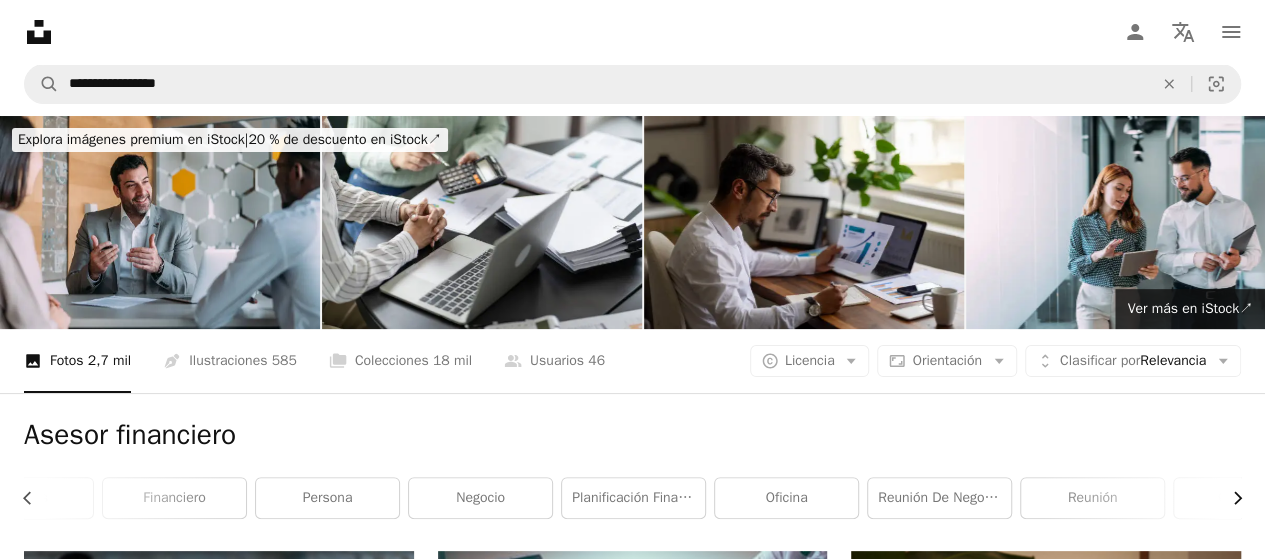 scroll, scrollTop: 0, scrollLeft: 300, axis: horizontal 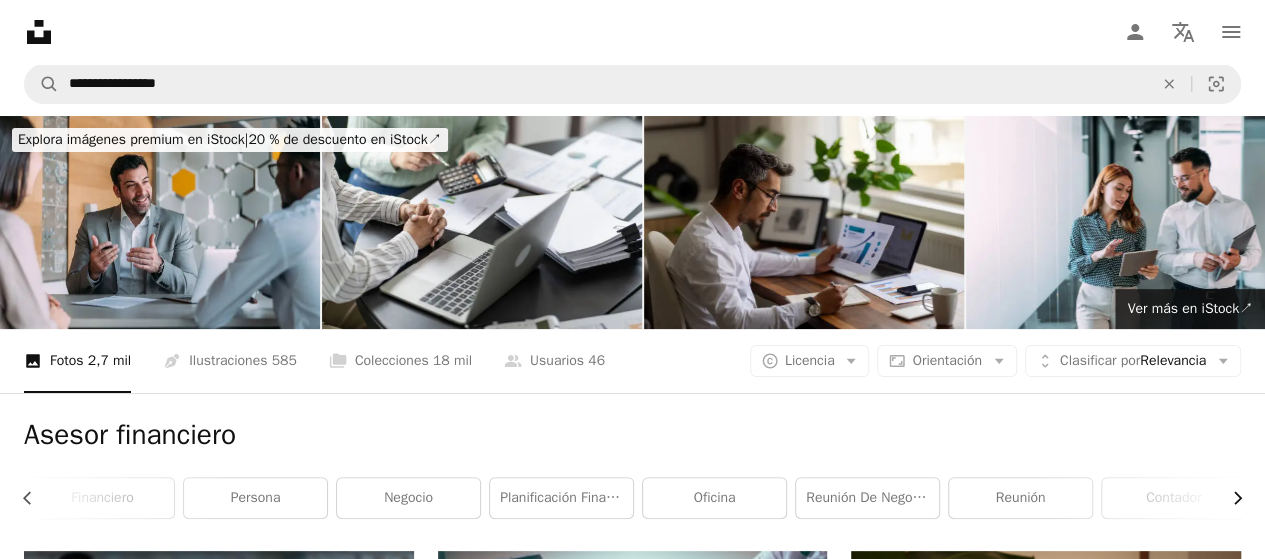 click 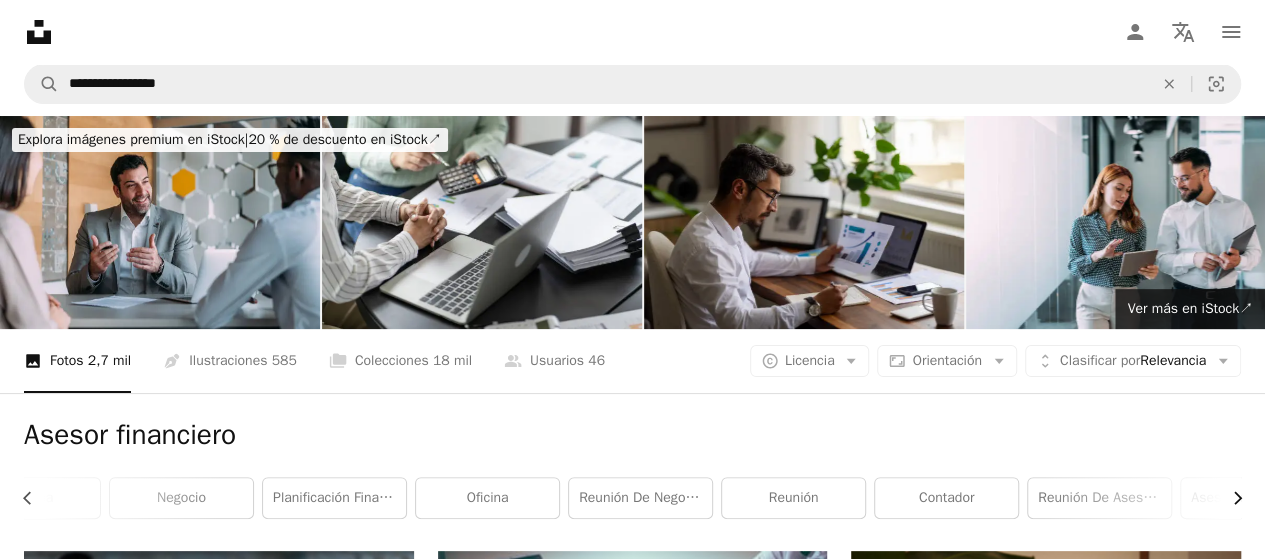 scroll, scrollTop: 0, scrollLeft: 600, axis: horizontal 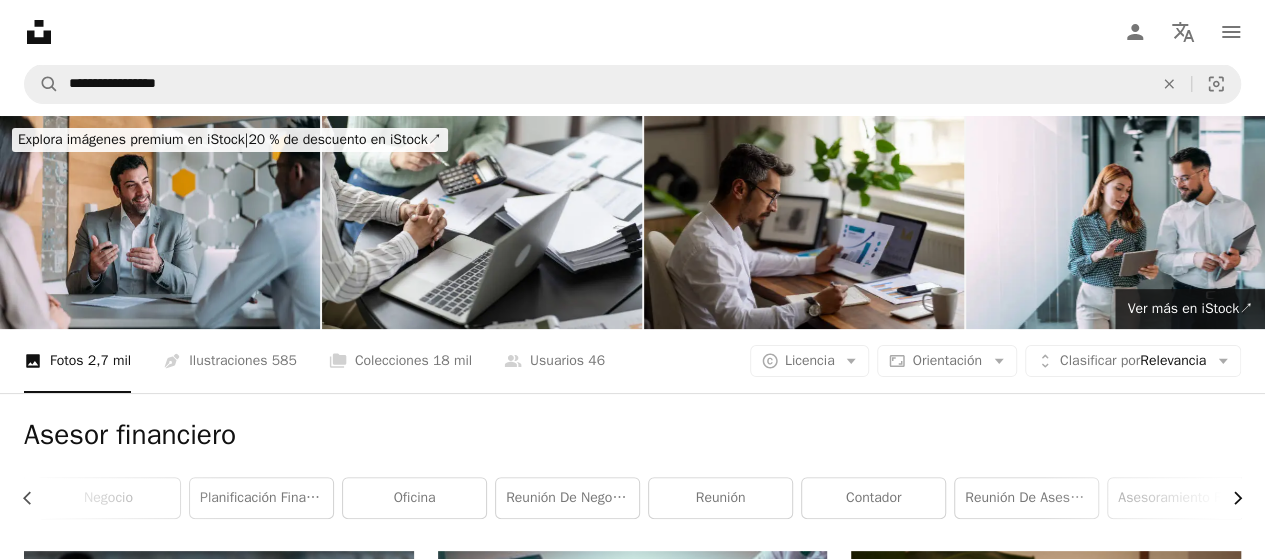 click 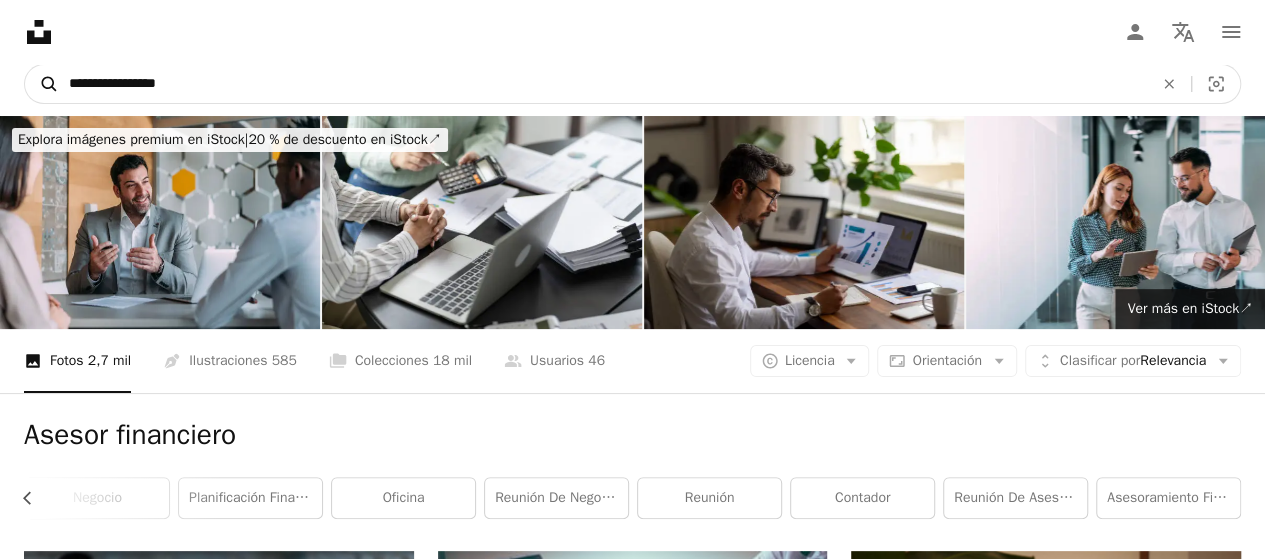 drag, startPoint x: 180, startPoint y: 85, endPoint x: 57, endPoint y: 99, distance: 123.79418 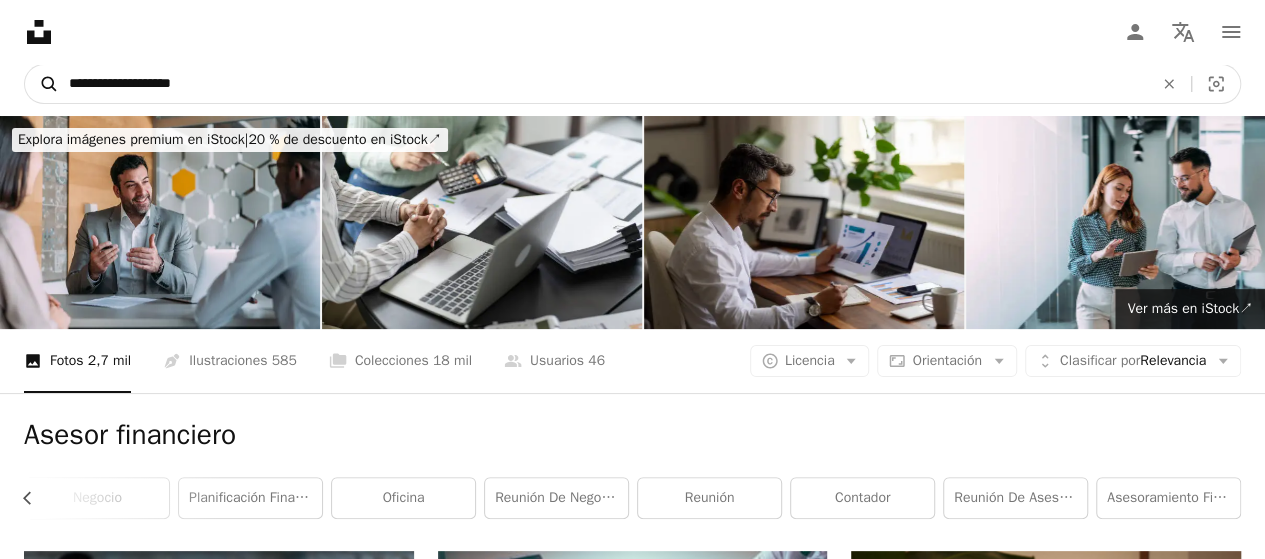 type on "**********" 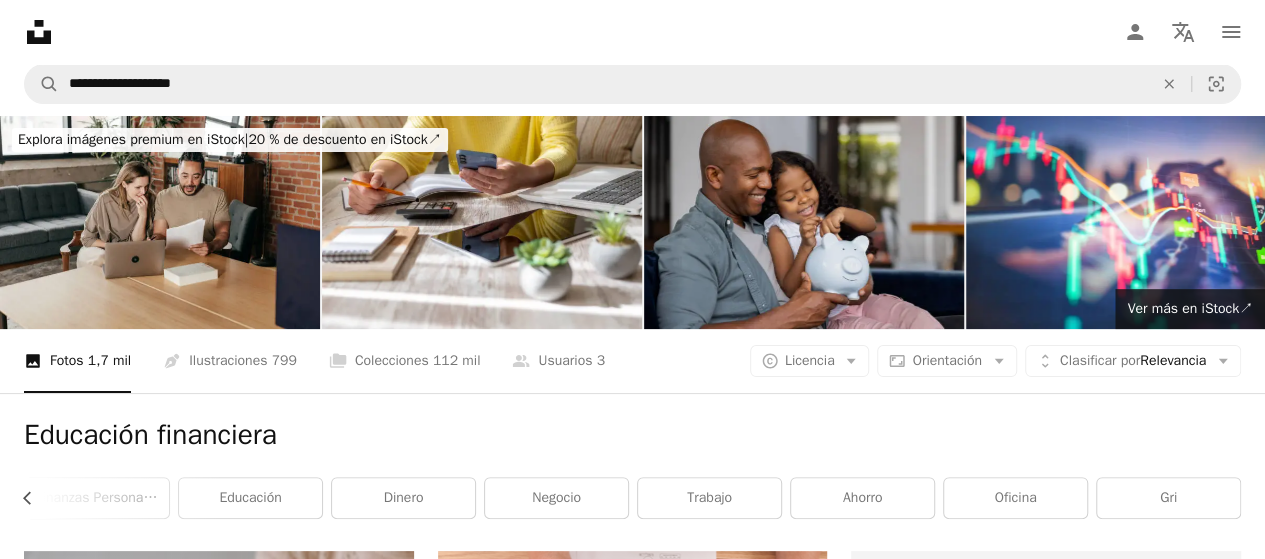 scroll, scrollTop: 0, scrollLeft: 458, axis: horizontal 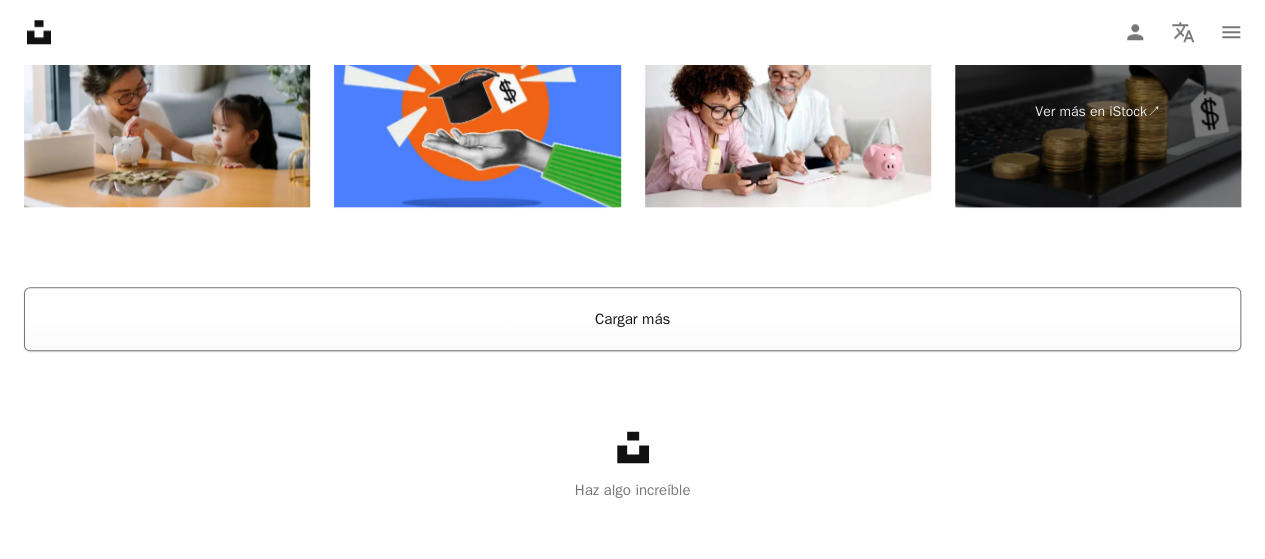 click on "Cargar más" at bounding box center (632, 319) 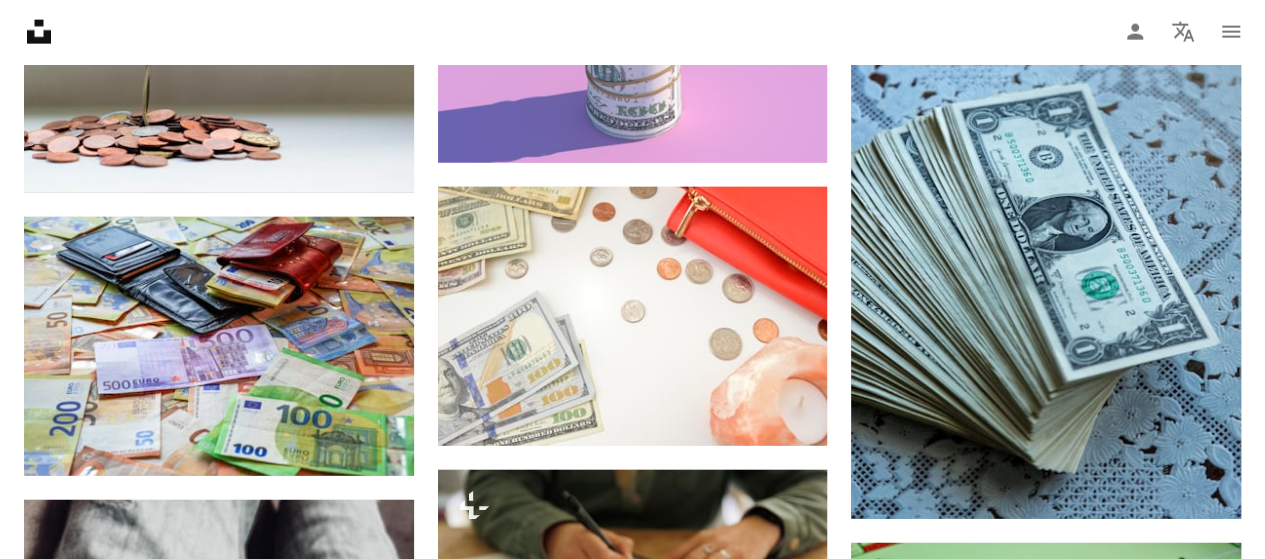 scroll, scrollTop: 66994, scrollLeft: 0, axis: vertical 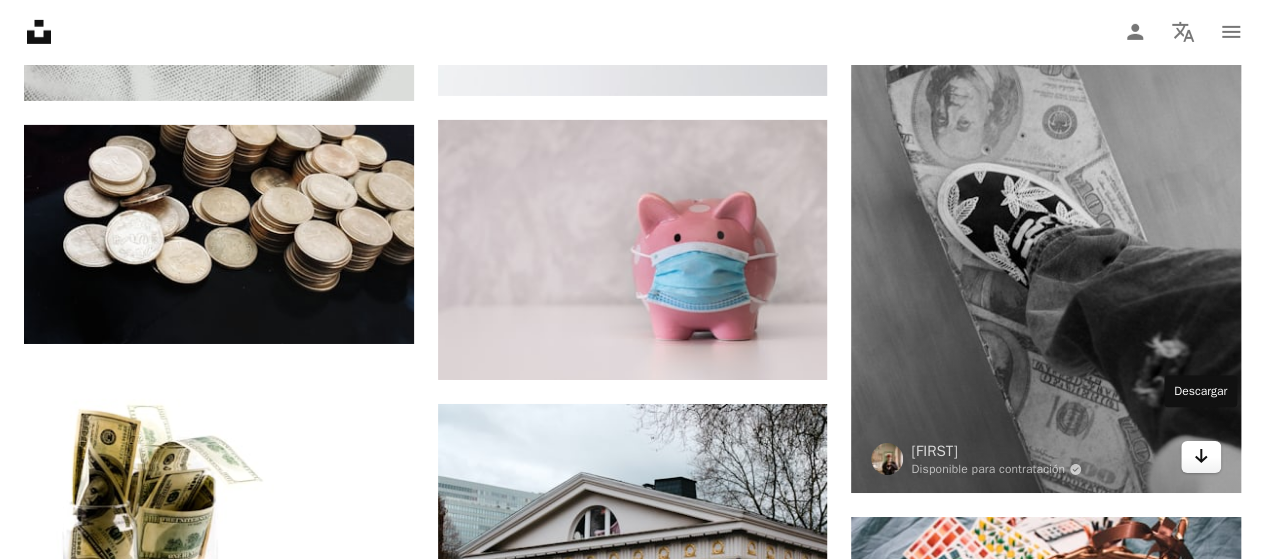 click on "Arrow pointing down" 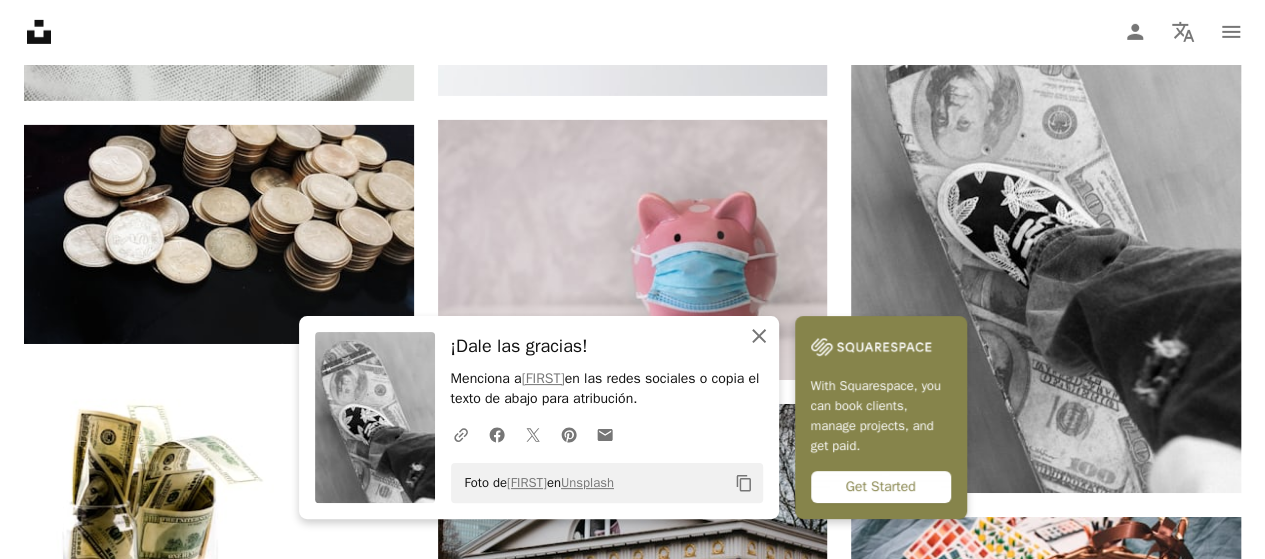 click on "An X shape" 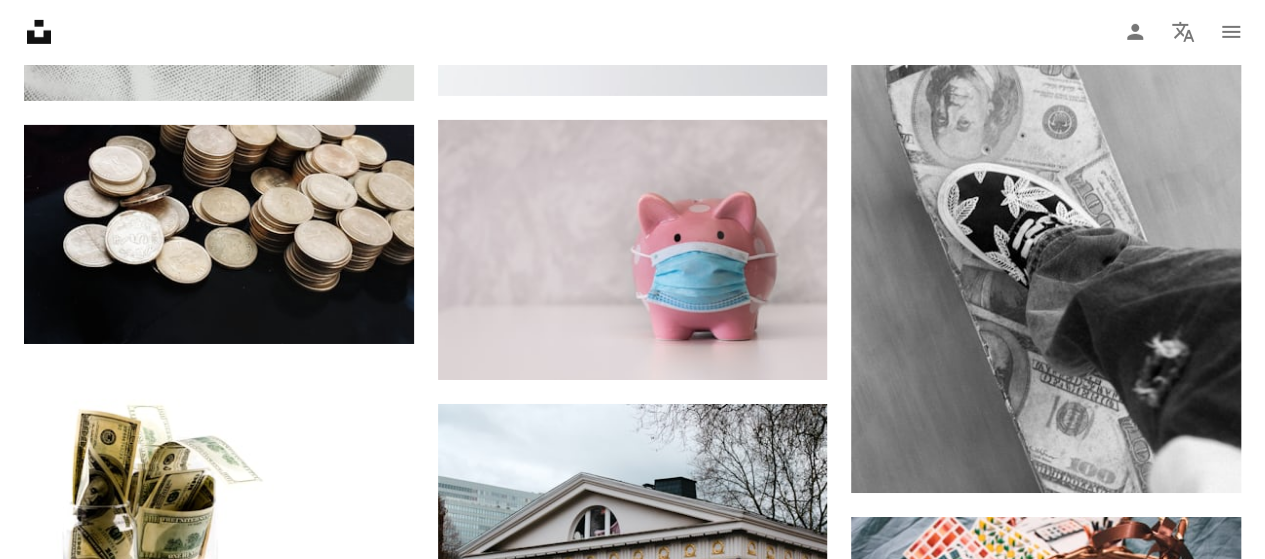 click on "[FIRST] [LAST]" at bounding box center [632, -31542] 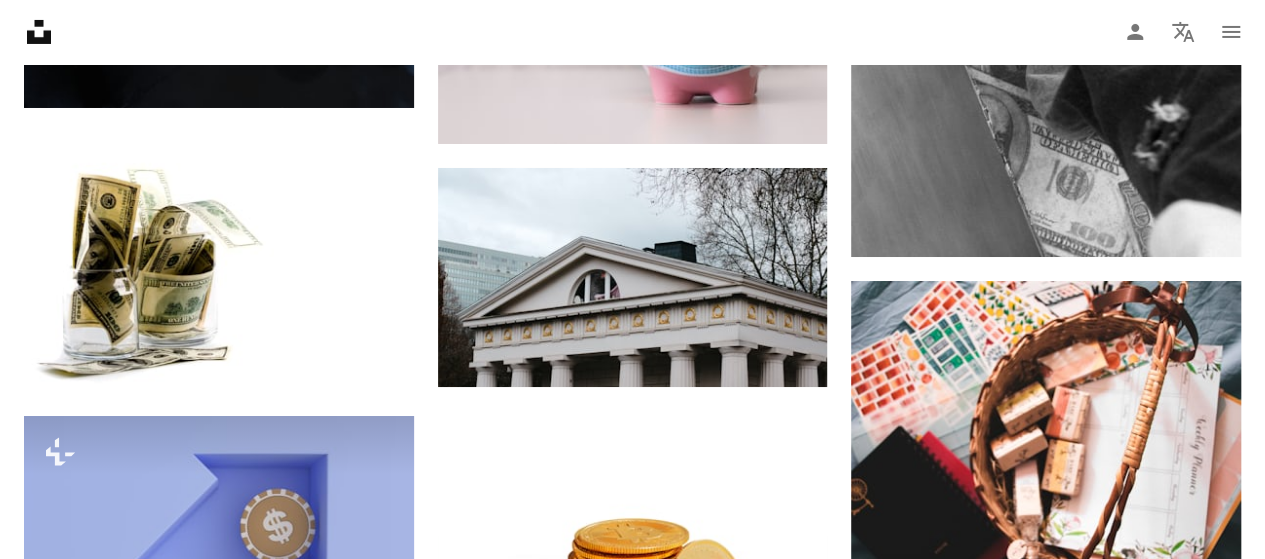 scroll, scrollTop: 68184, scrollLeft: 0, axis: vertical 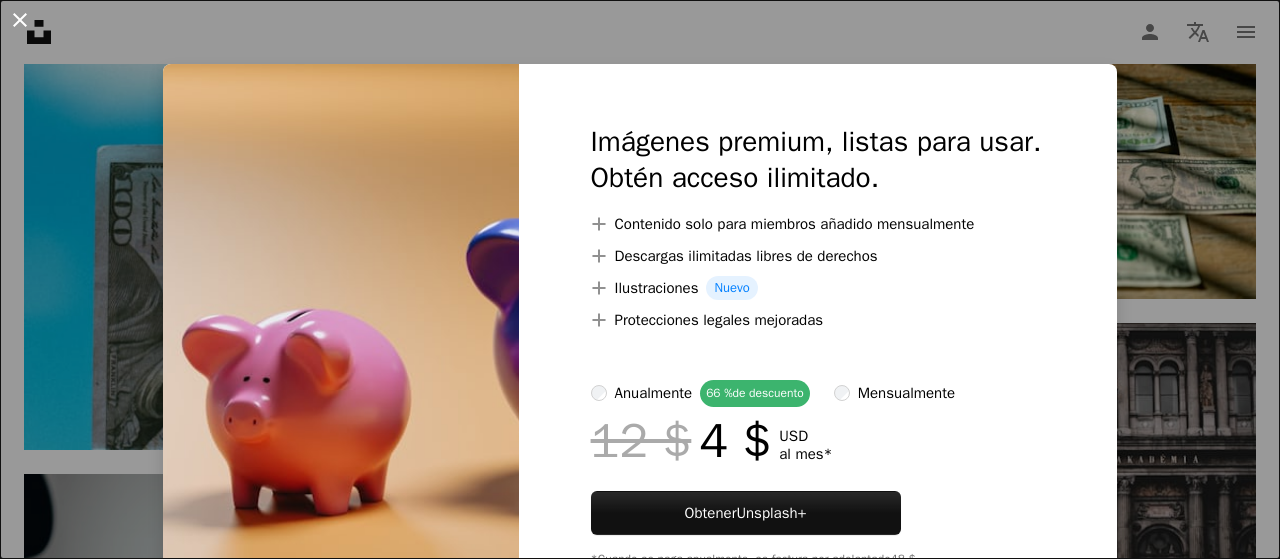 click on "An X shape" at bounding box center [20, 20] 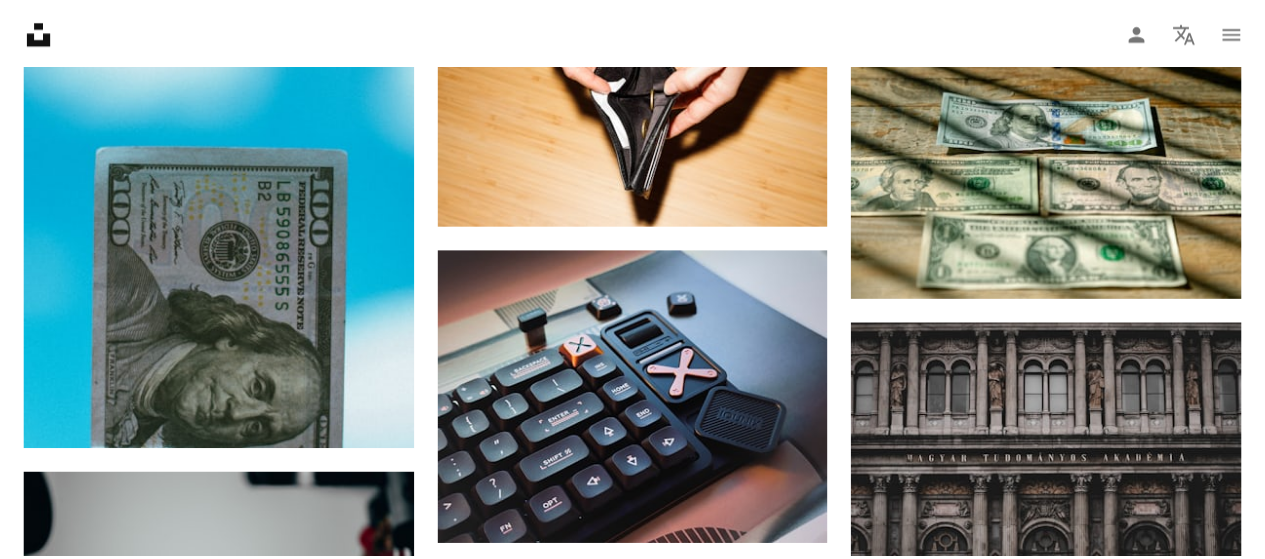 scroll, scrollTop: 123388, scrollLeft: 0, axis: vertical 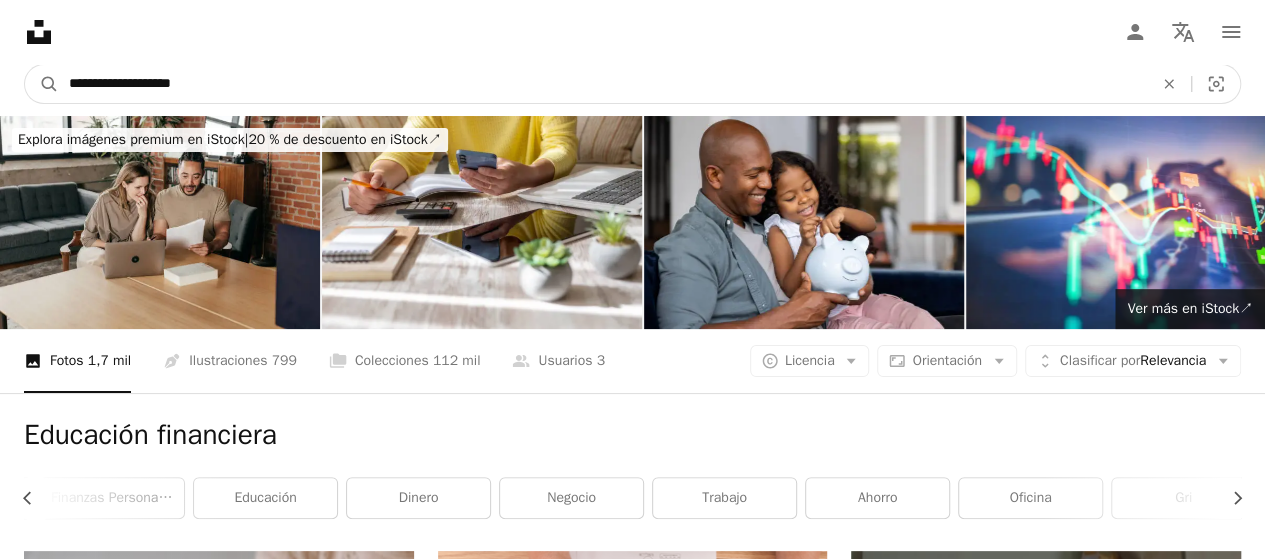 click on "**********" at bounding box center [603, 84] 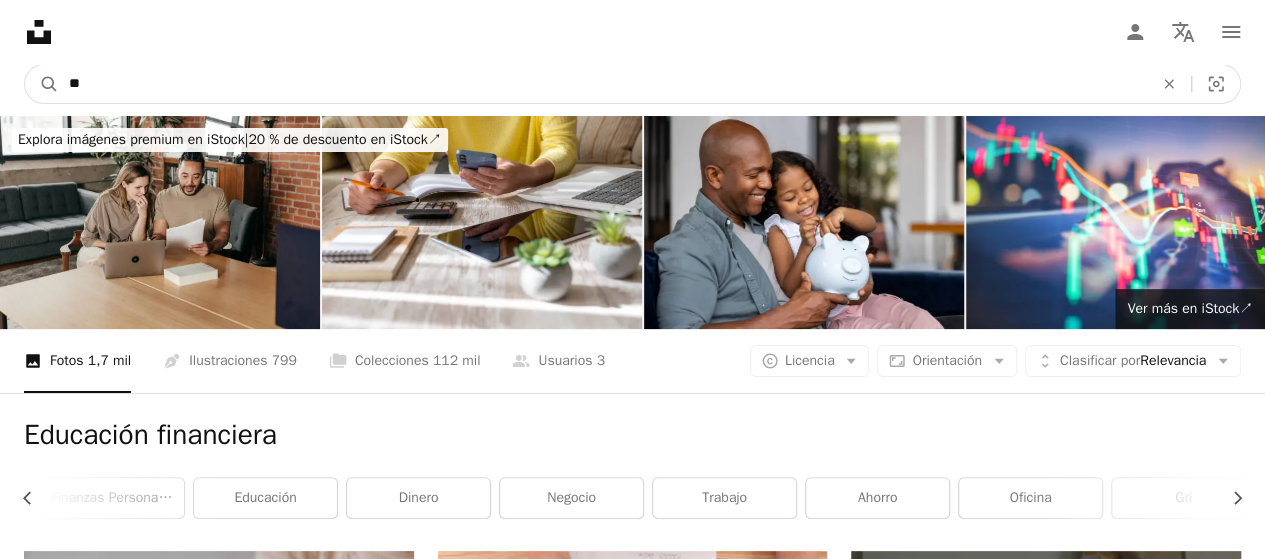 type on "*" 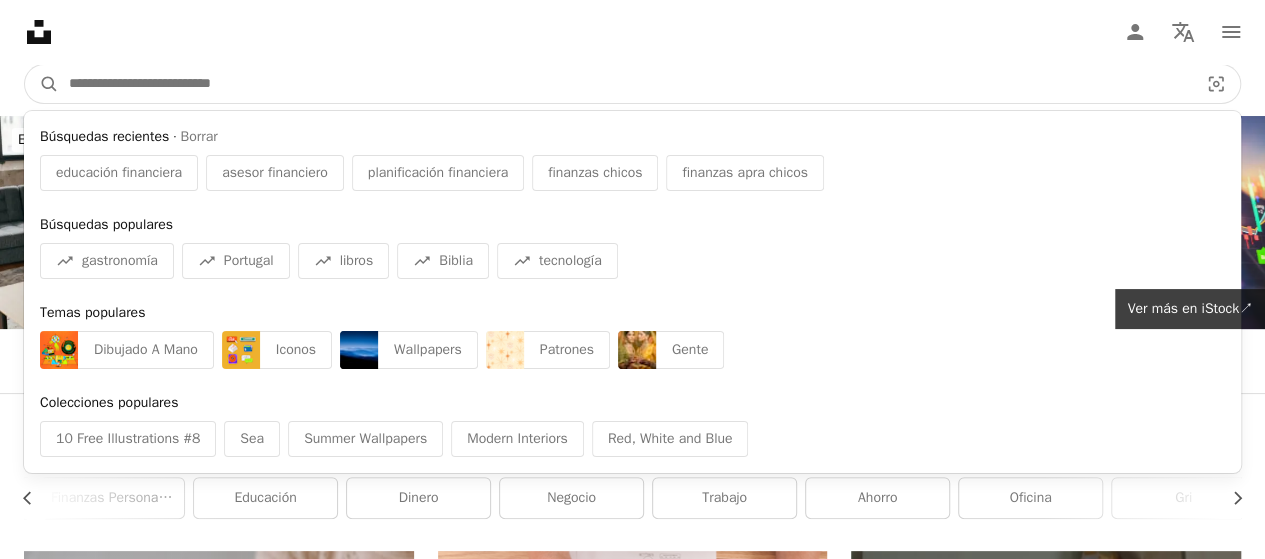 paste on "**********" 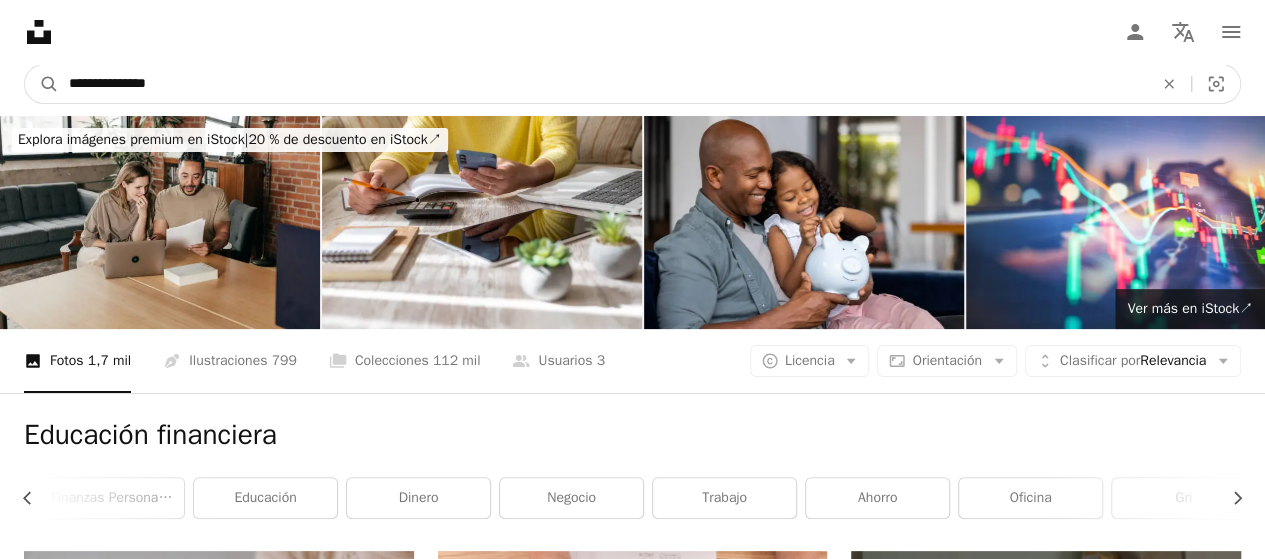 type on "**********" 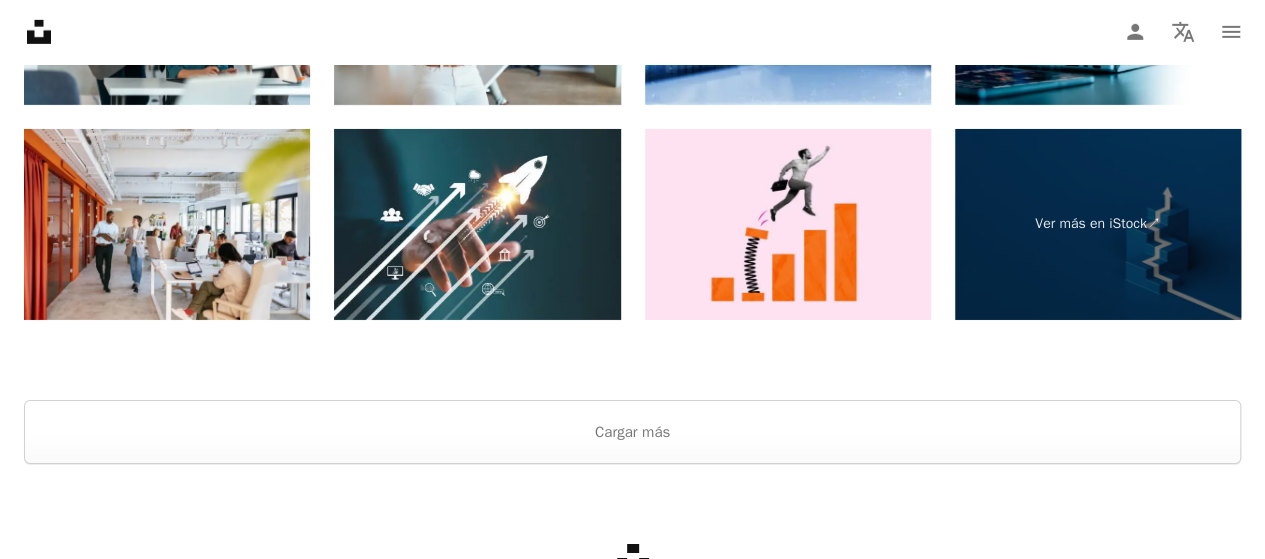 scroll, scrollTop: 3300, scrollLeft: 0, axis: vertical 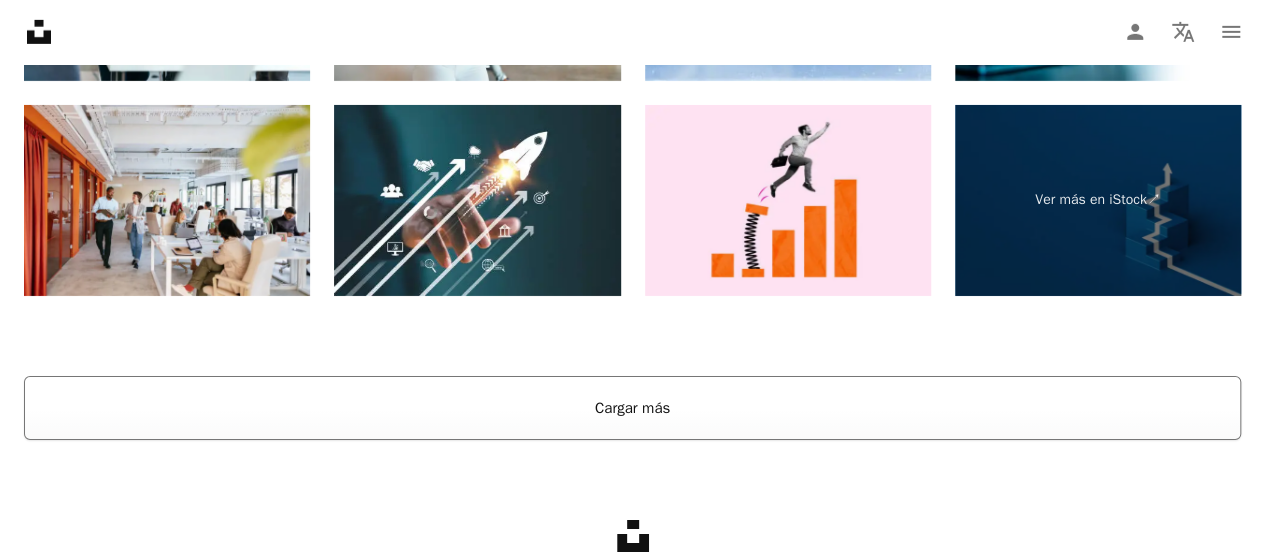 click on "Cargar más" at bounding box center (632, 408) 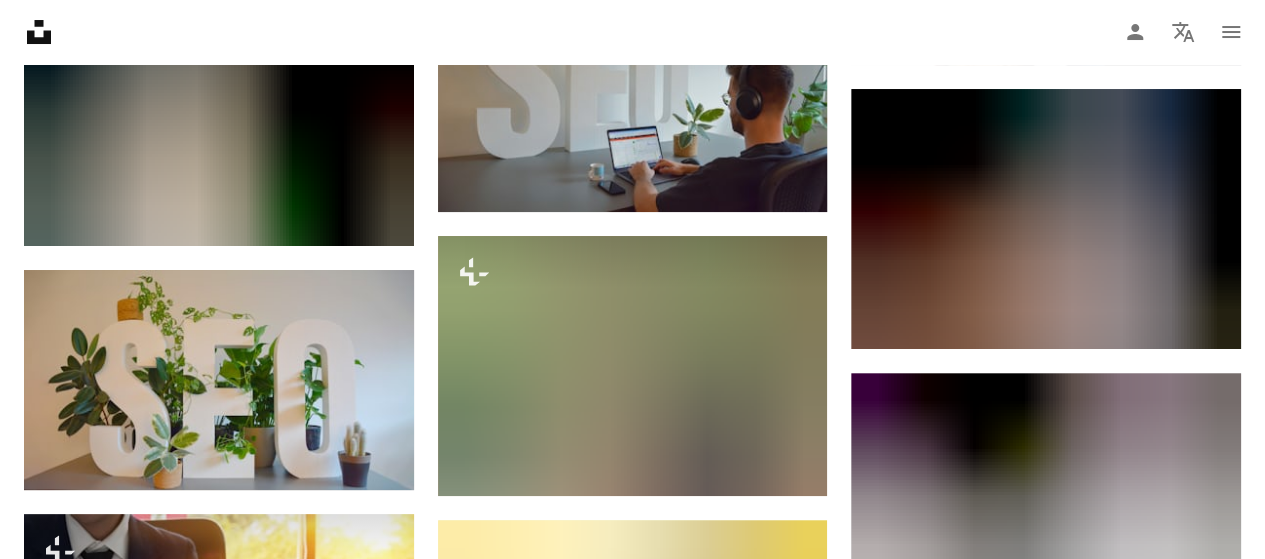 scroll, scrollTop: 22869, scrollLeft: 0, axis: vertical 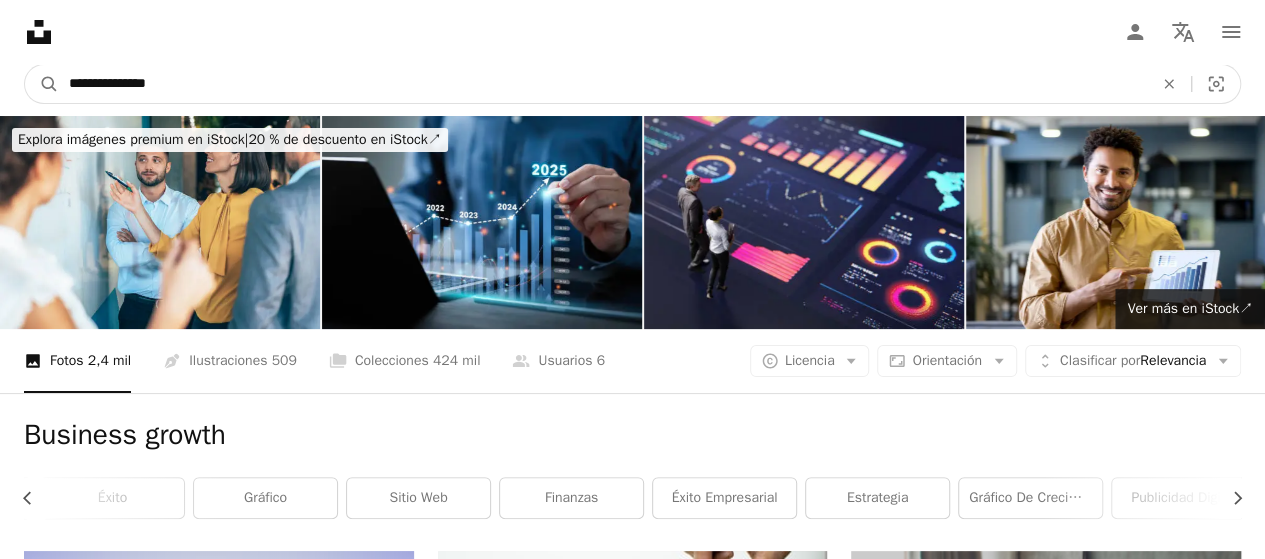 click on "**********" at bounding box center (603, 84) 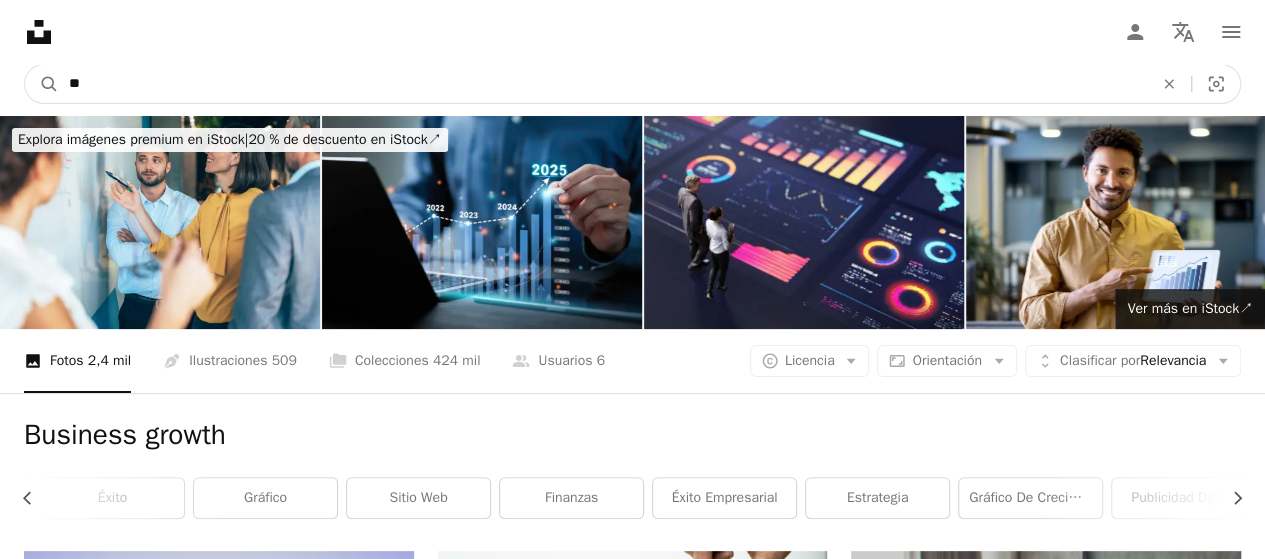 type on "*" 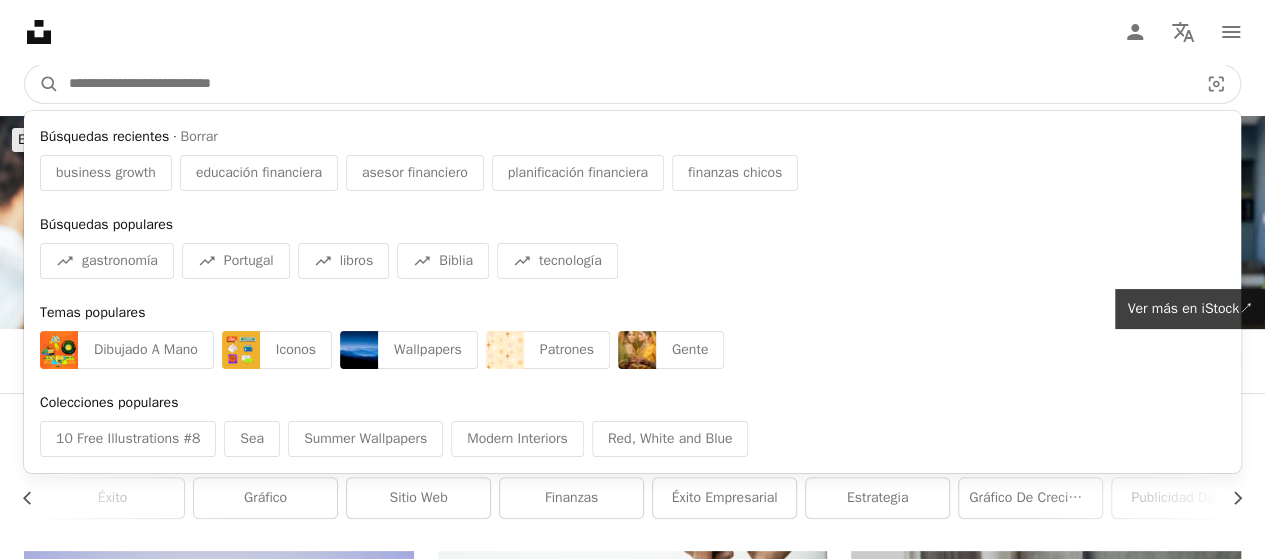 paste on "**********" 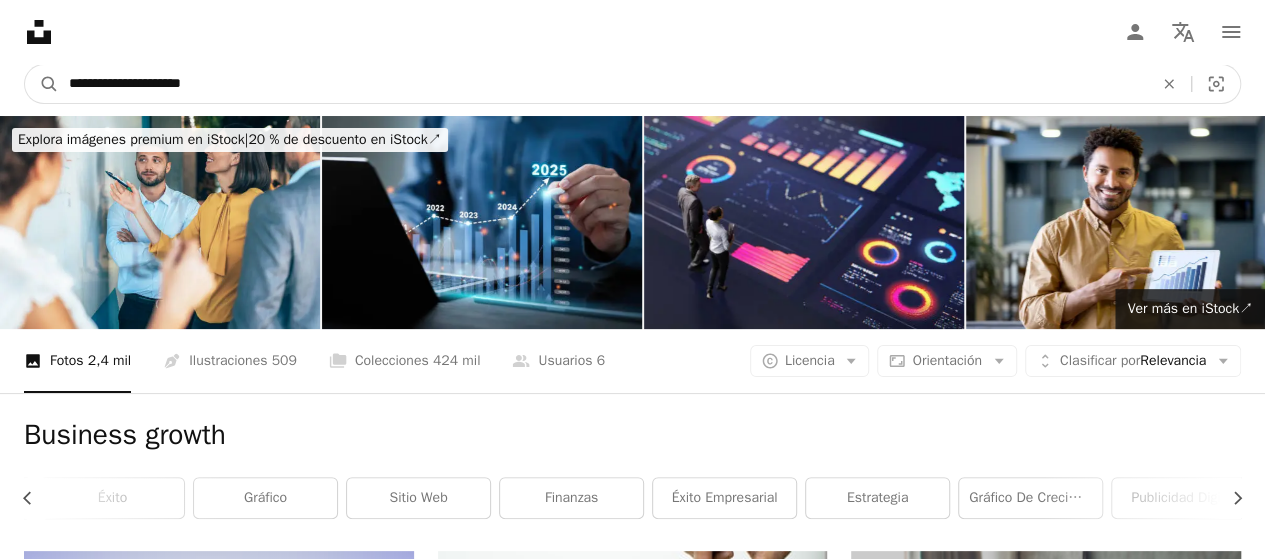 type on "**********" 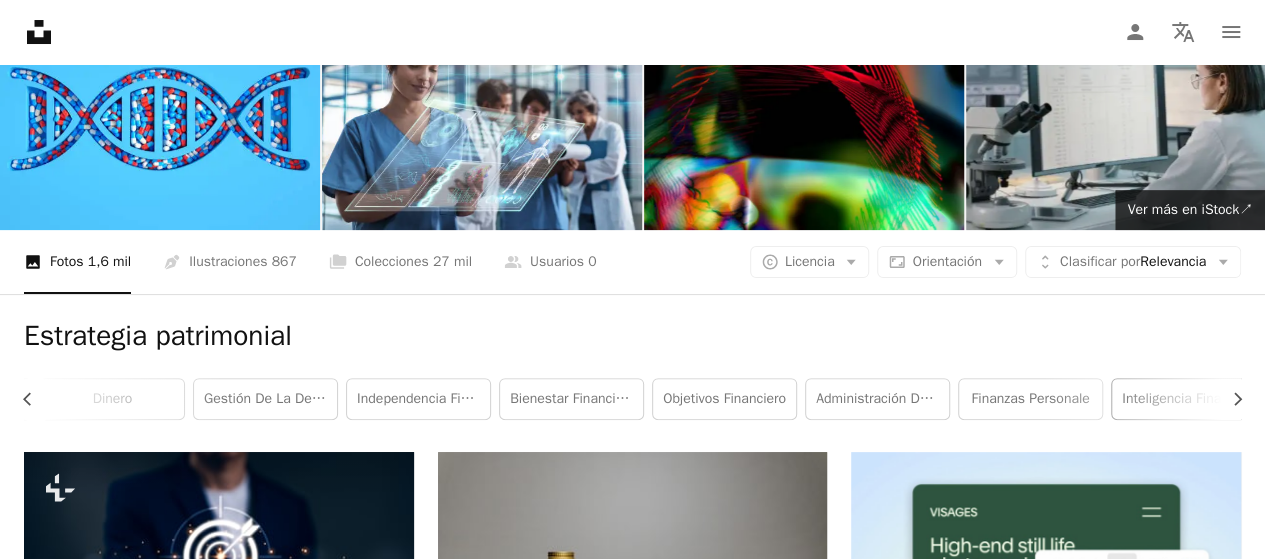 scroll, scrollTop: 100, scrollLeft: 0, axis: vertical 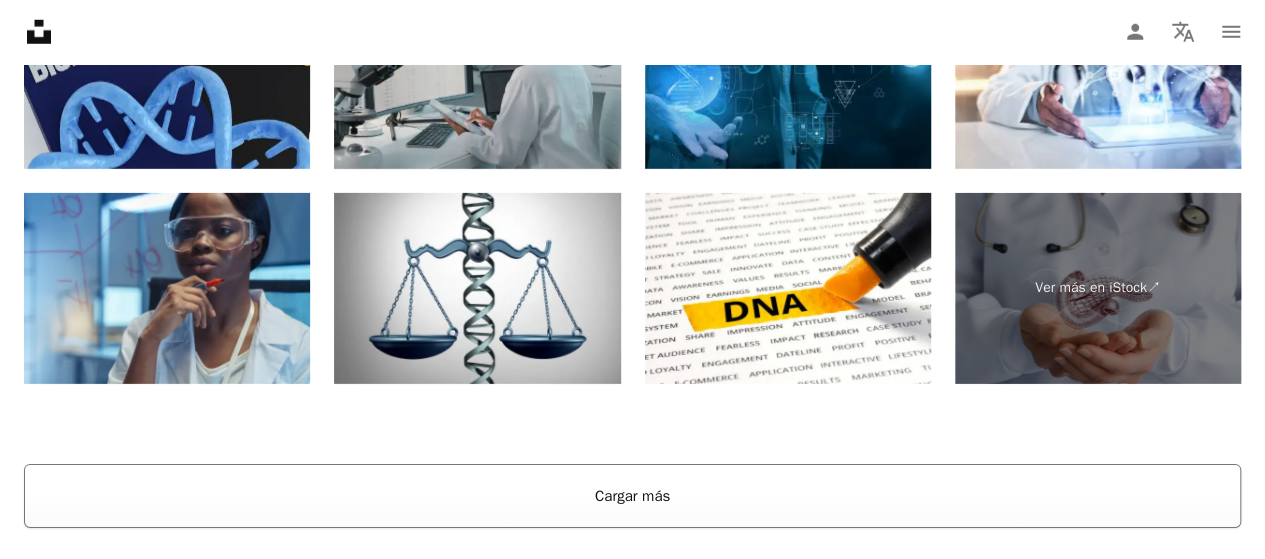 click on "Cargar más" at bounding box center [632, 496] 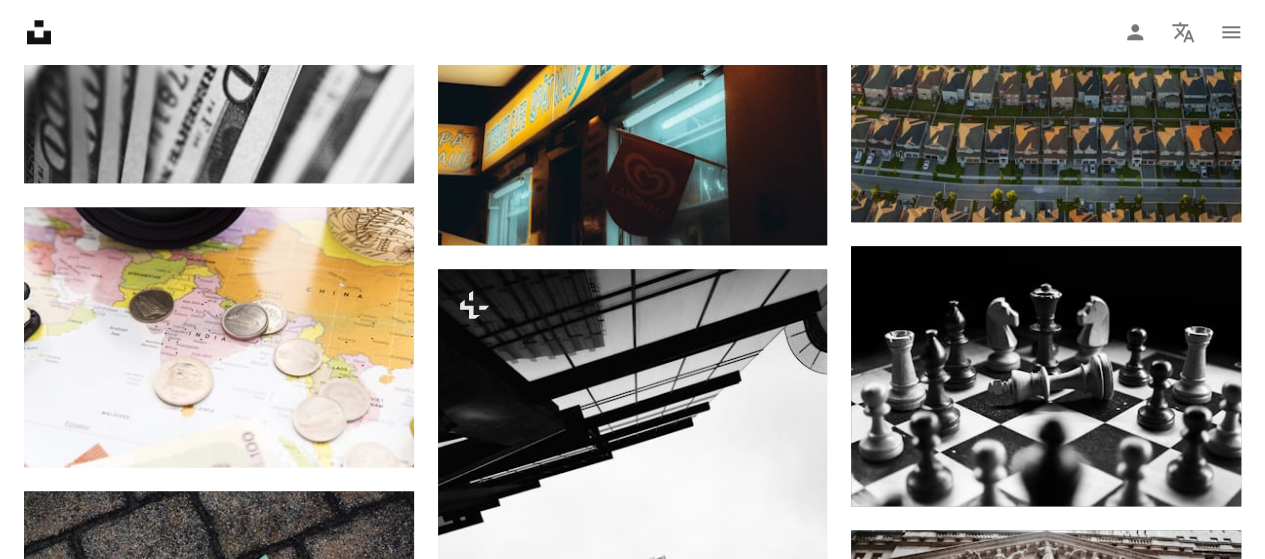 scroll, scrollTop: 20303, scrollLeft: 0, axis: vertical 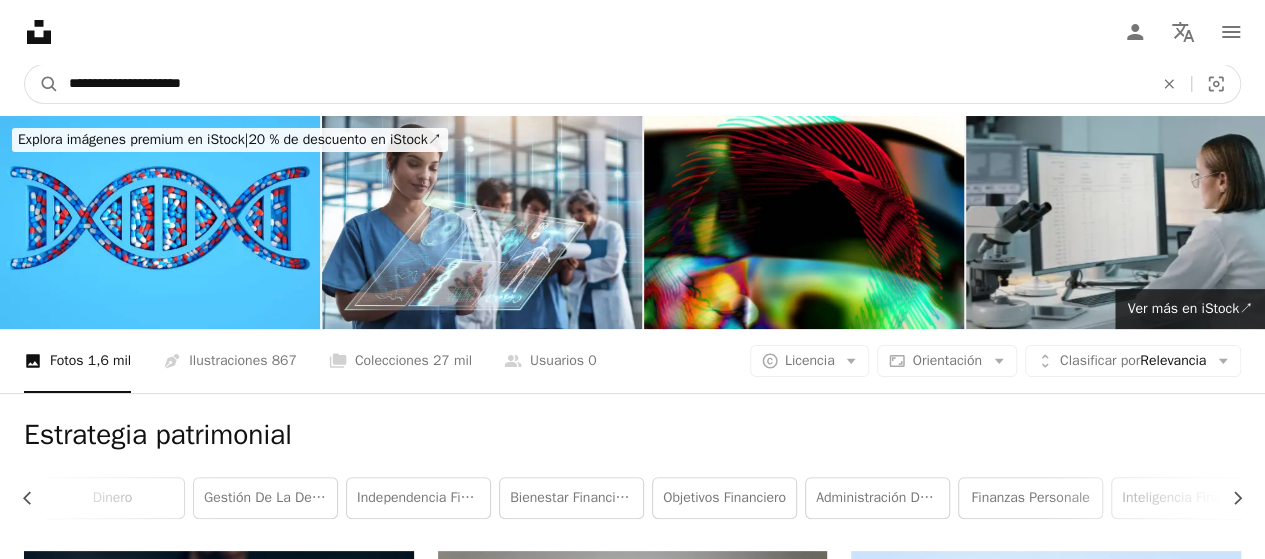 drag, startPoint x: 254, startPoint y: 82, endPoint x: 36, endPoint y: 5, distance: 231.19905 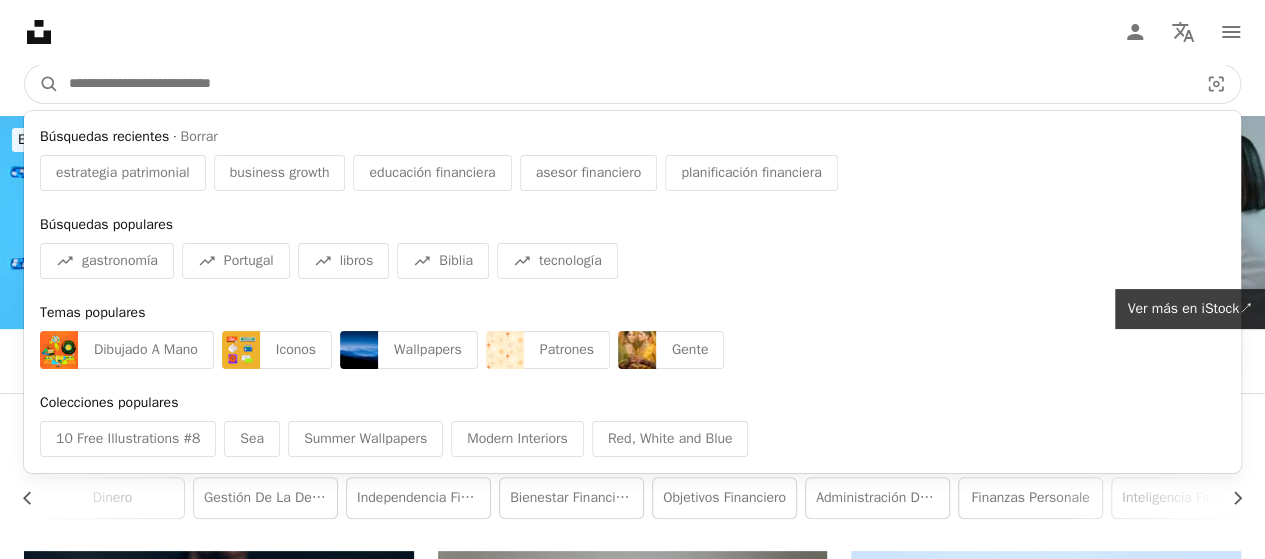 paste on "**********" 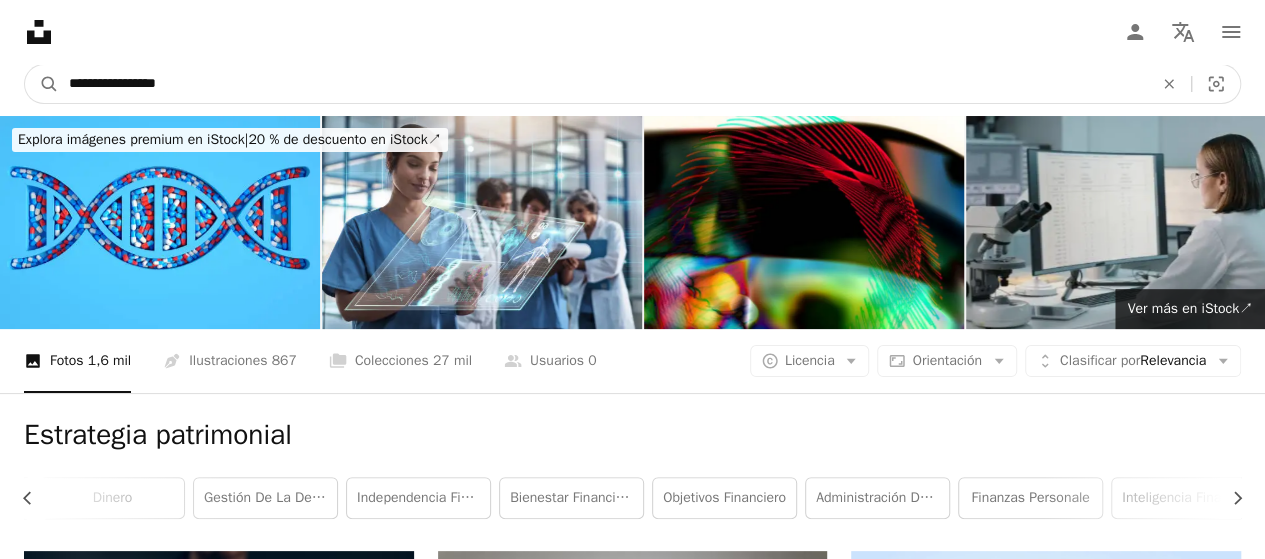 click on "A magnifying glass" at bounding box center (42, 84) 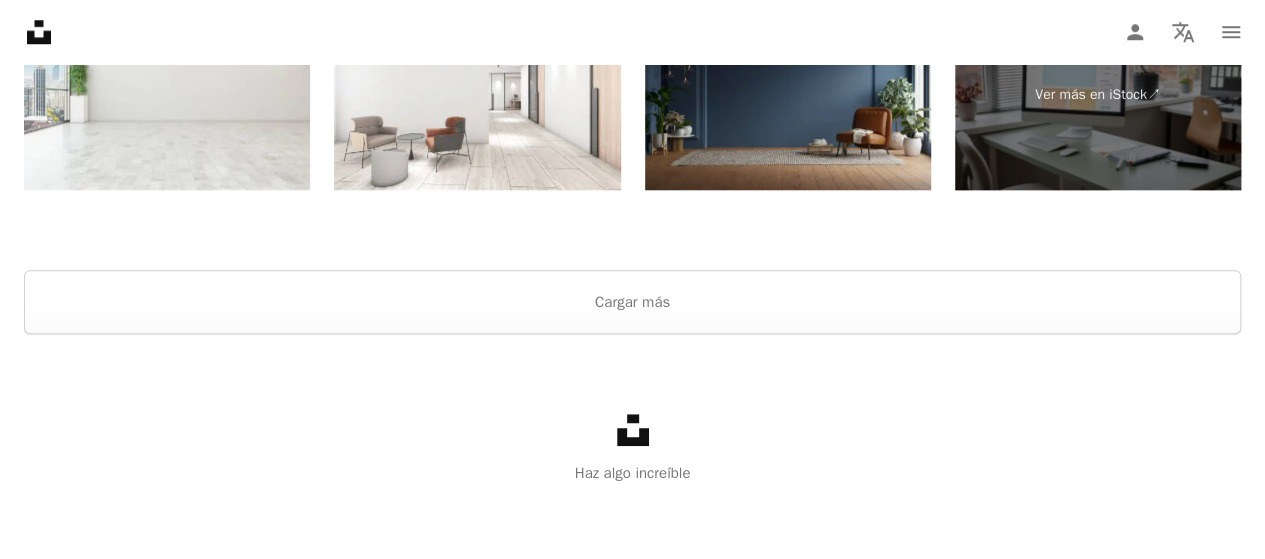 scroll, scrollTop: 4712, scrollLeft: 0, axis: vertical 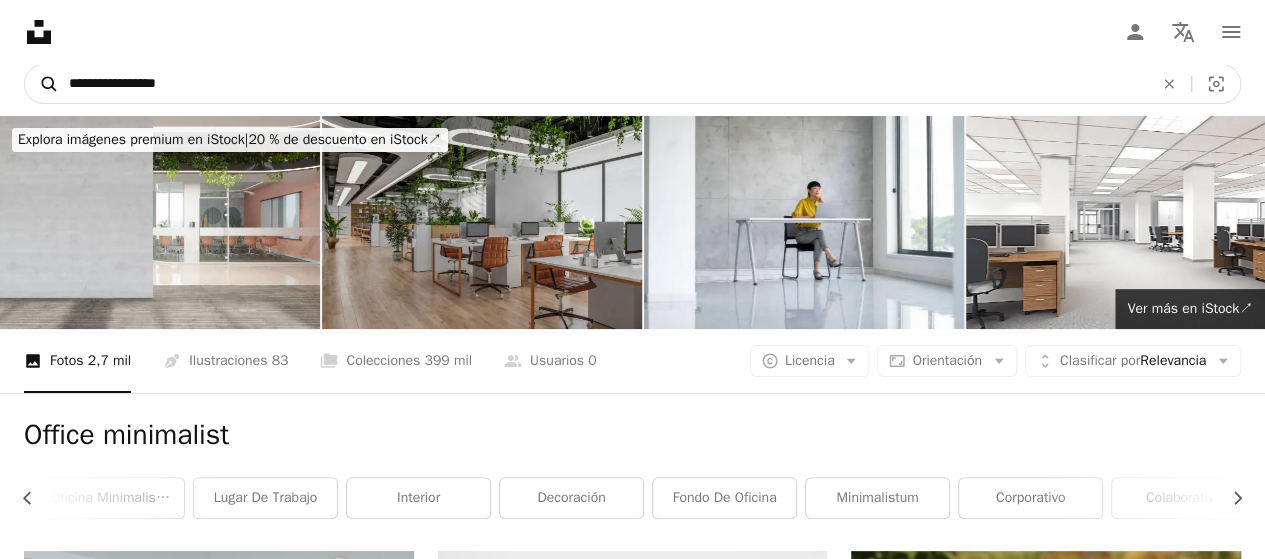 drag, startPoint x: 200, startPoint y: 83, endPoint x: 43, endPoint y: 86, distance: 157.02866 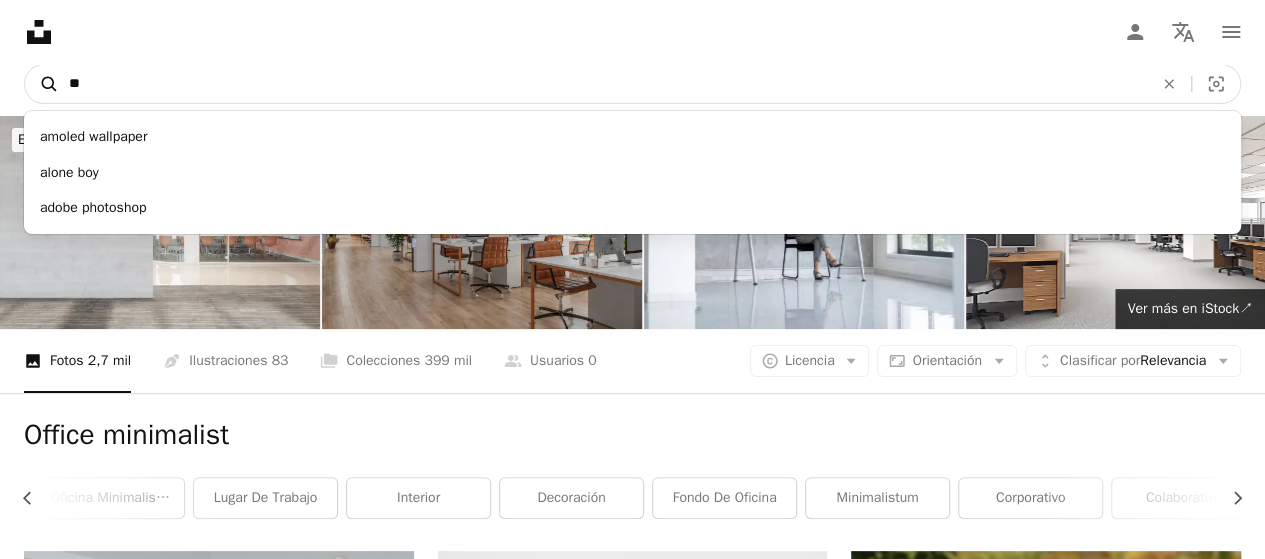 type on "*" 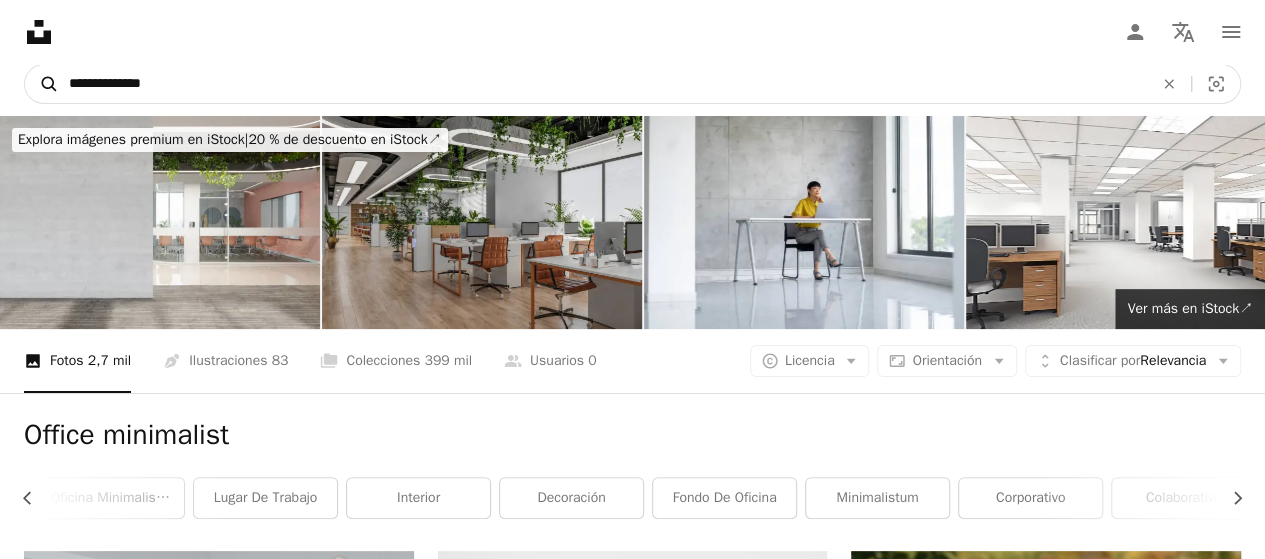 type on "**********" 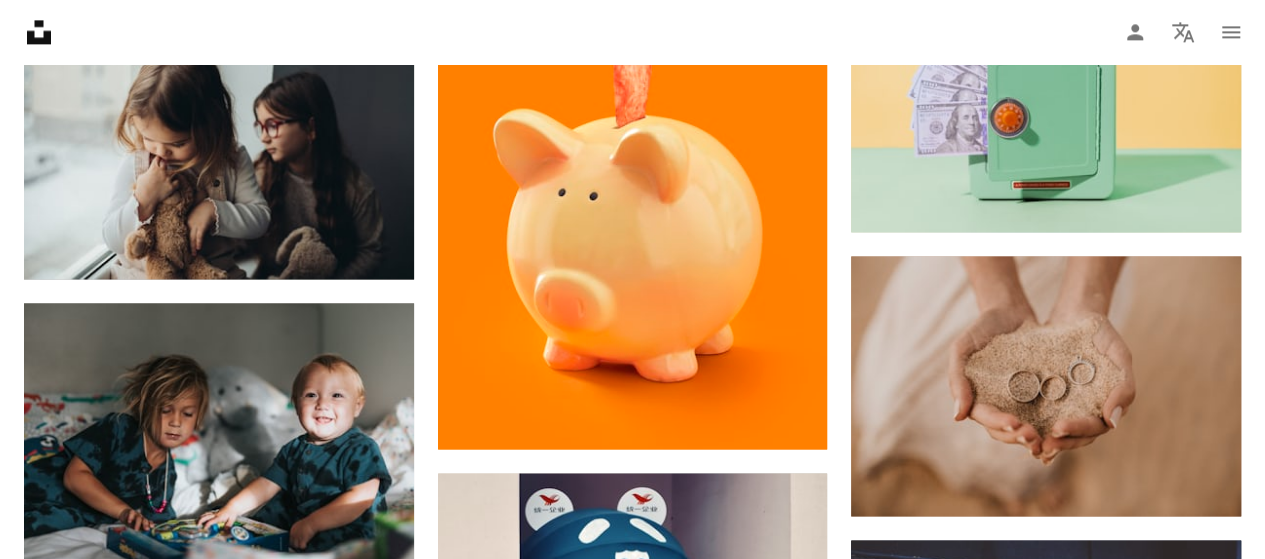 scroll, scrollTop: 1600, scrollLeft: 0, axis: vertical 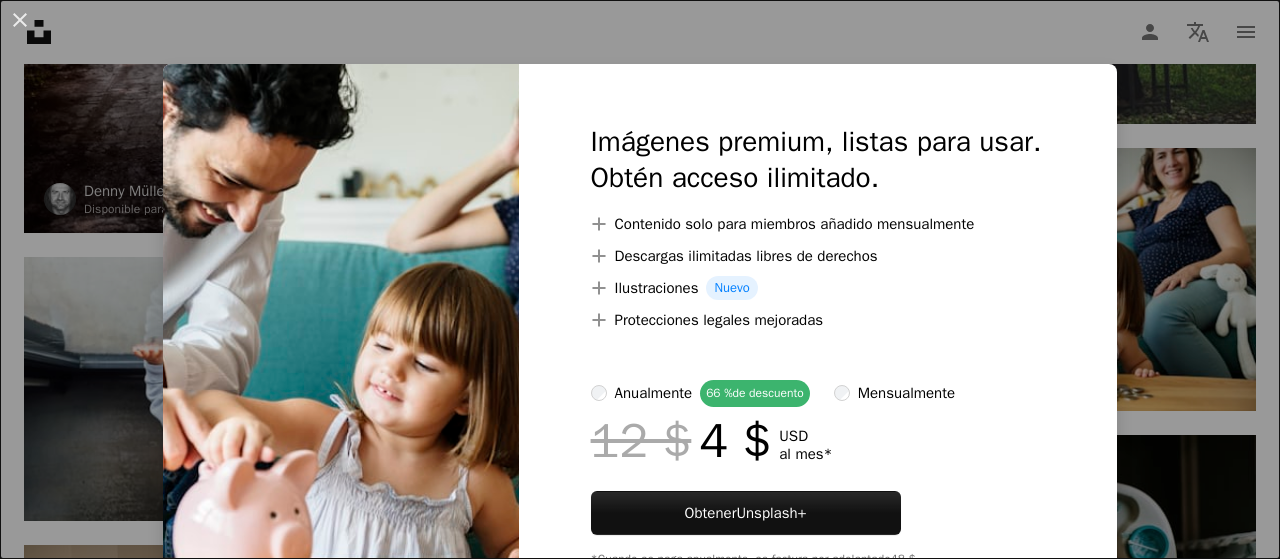 drag, startPoint x: 24, startPoint y: 17, endPoint x: 71, endPoint y: 87, distance: 84.31489 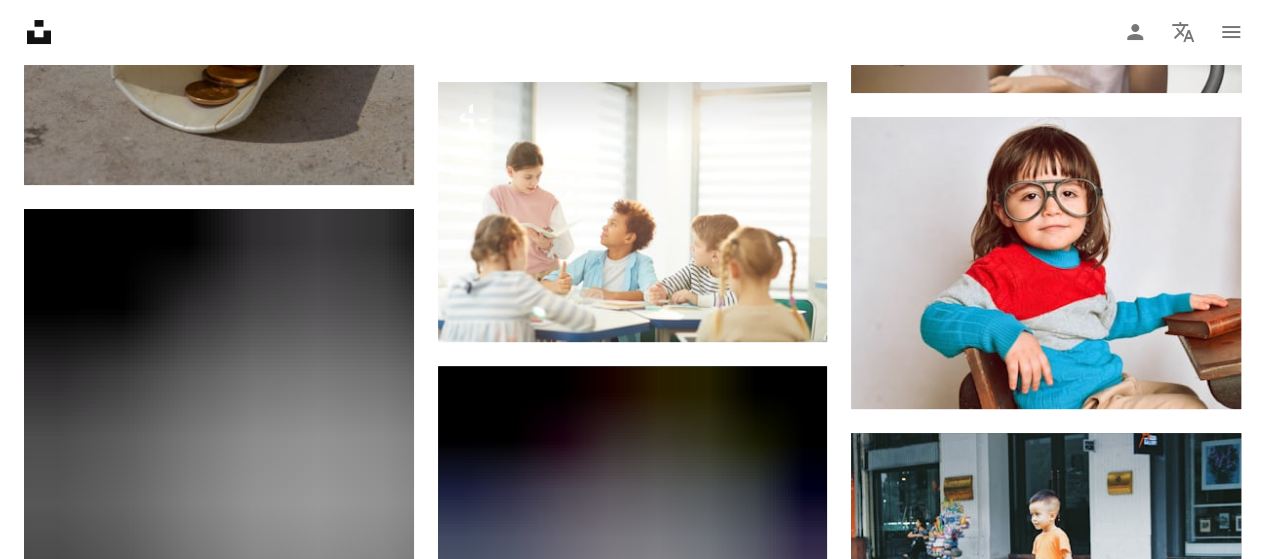 scroll, scrollTop: 49772, scrollLeft: 0, axis: vertical 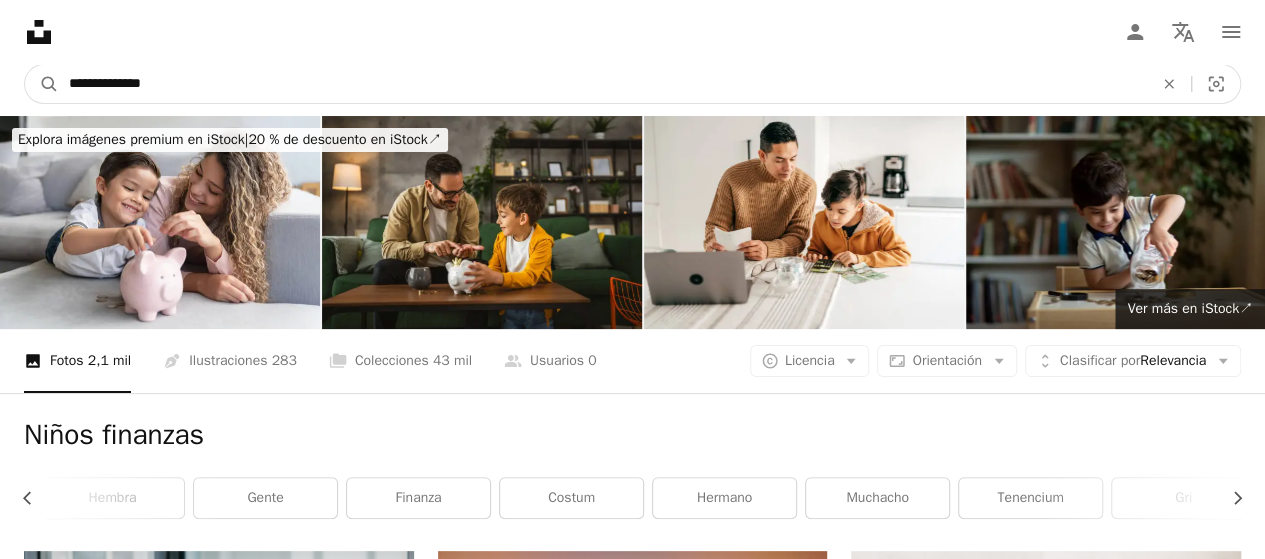 click on "**********" at bounding box center [603, 84] 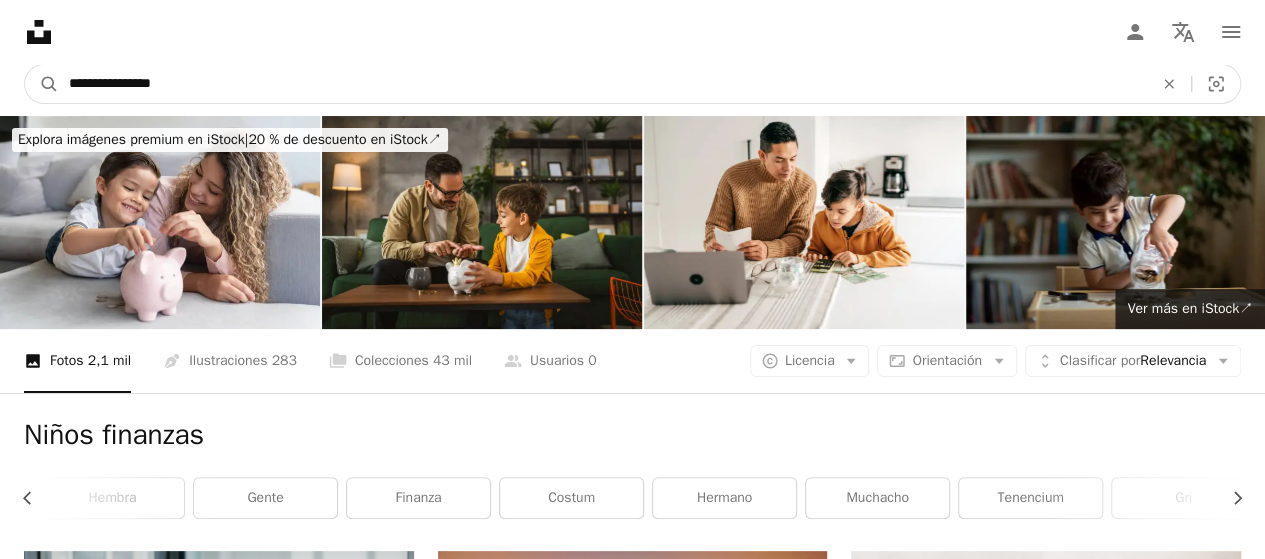 type on "**********" 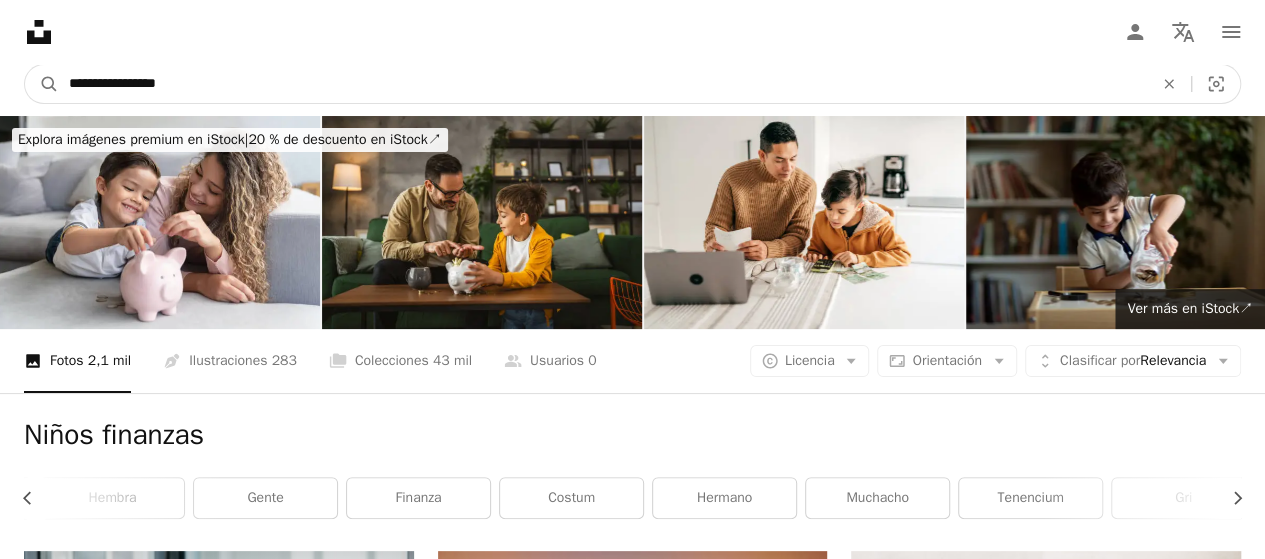 click on "A magnifying glass" at bounding box center [42, 84] 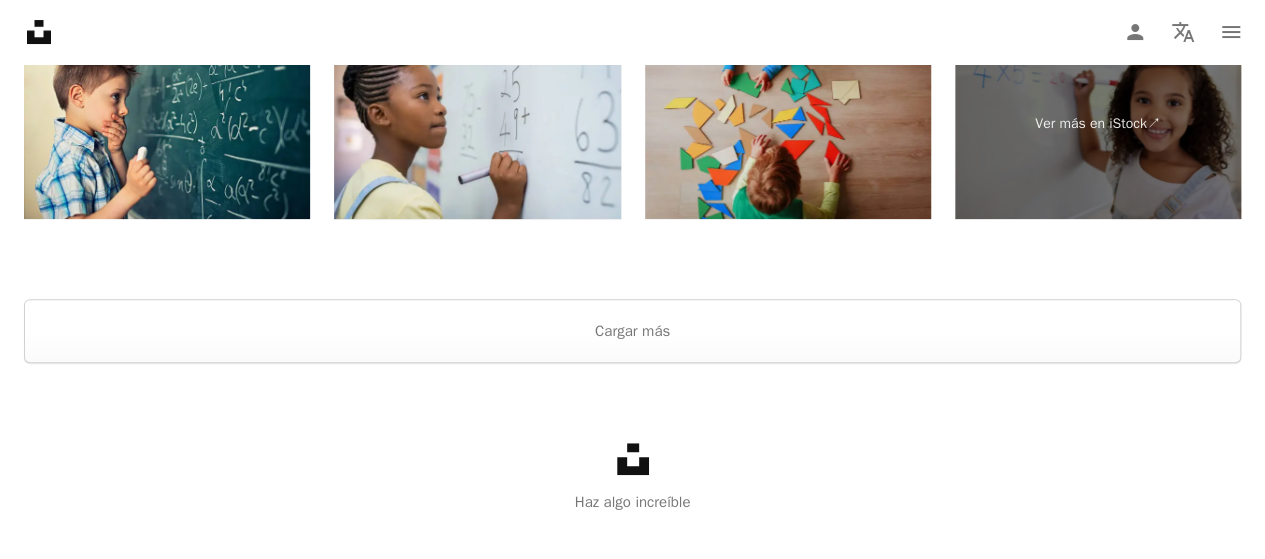 scroll, scrollTop: 4000, scrollLeft: 0, axis: vertical 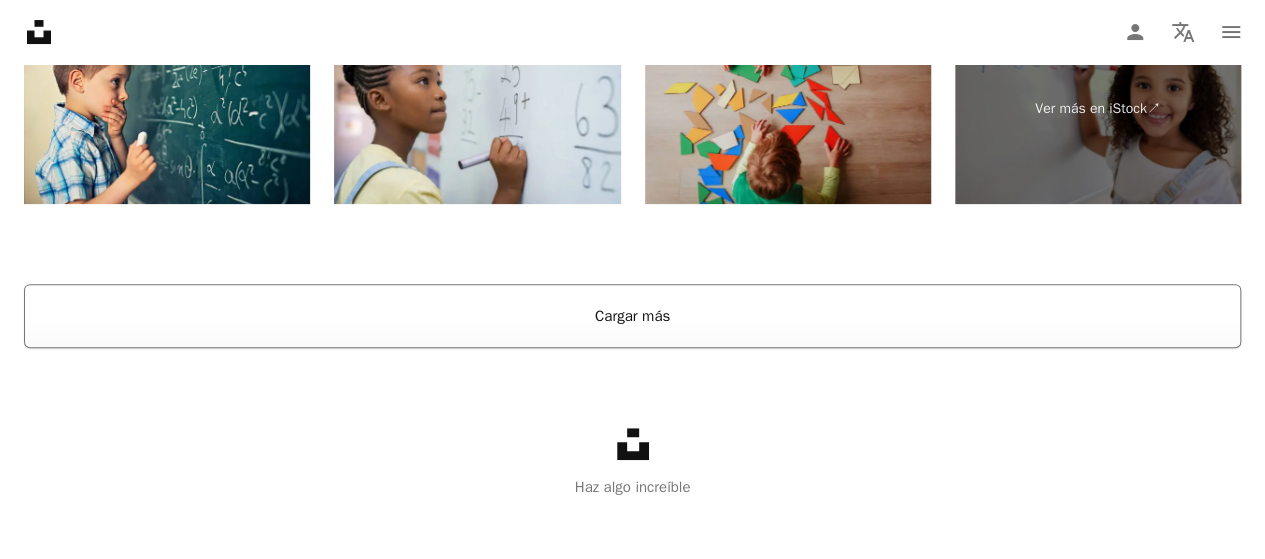 click on "Cargar más" at bounding box center [632, 316] 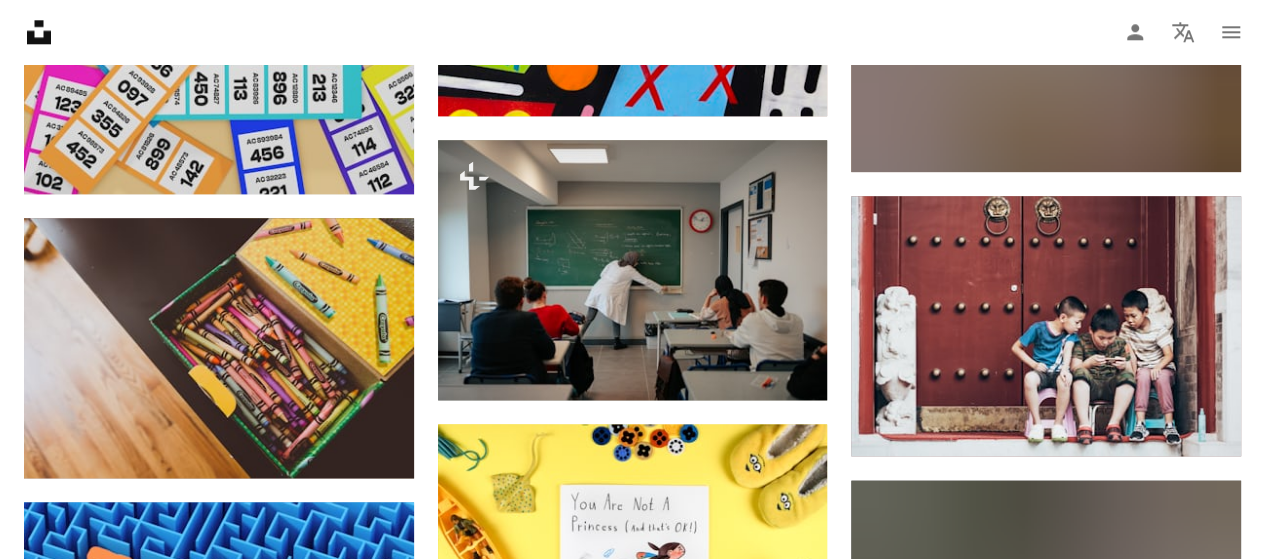 scroll, scrollTop: 12569, scrollLeft: 0, axis: vertical 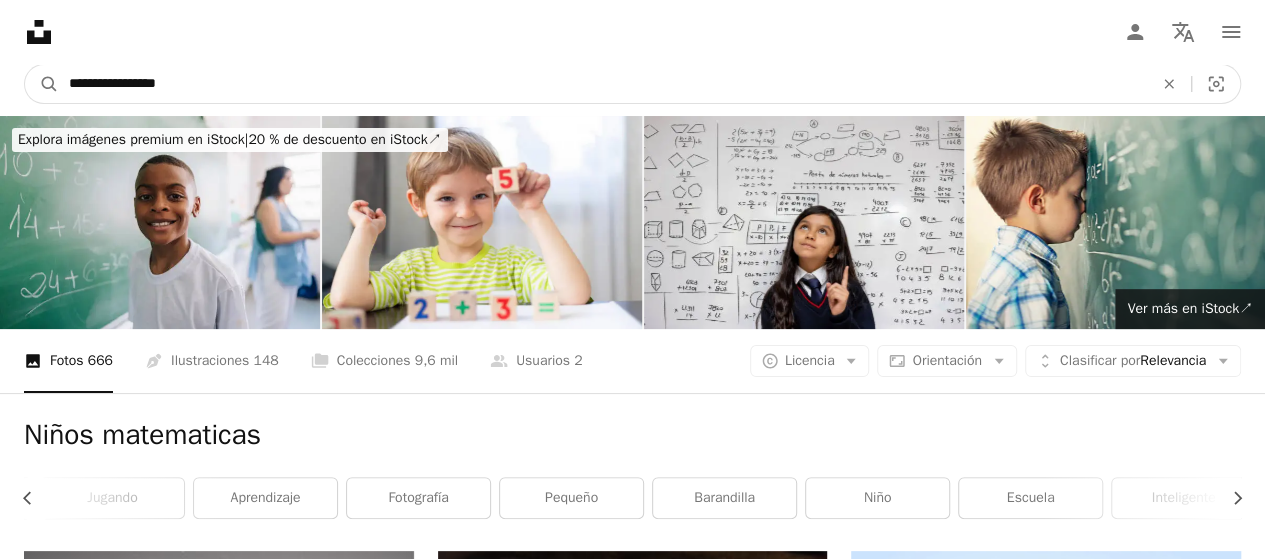 click on "**********" at bounding box center (603, 84) 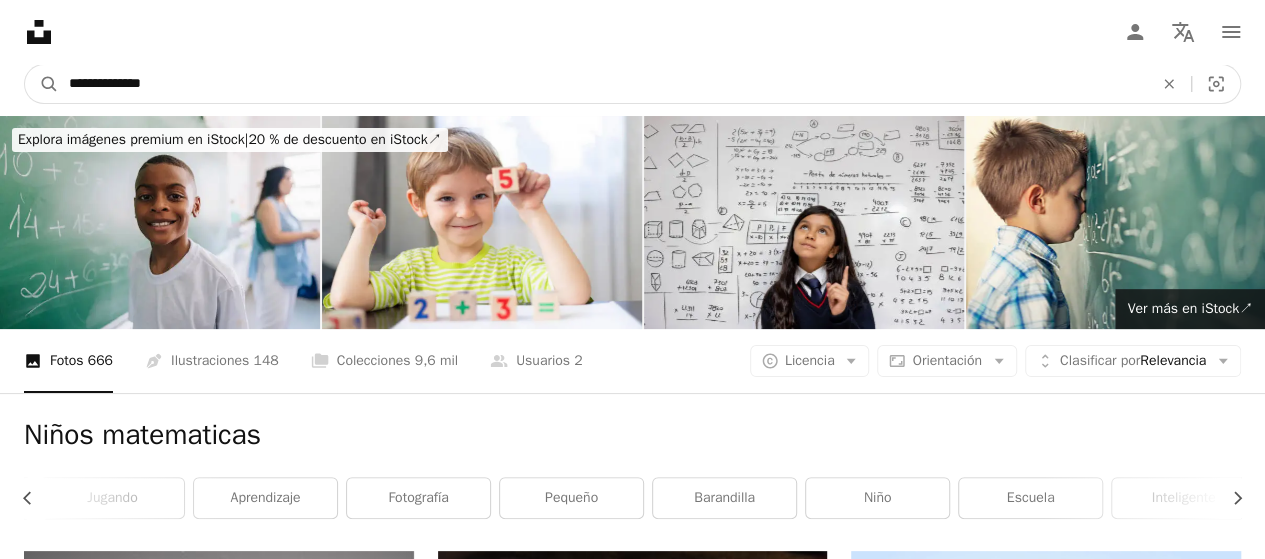 type on "**********" 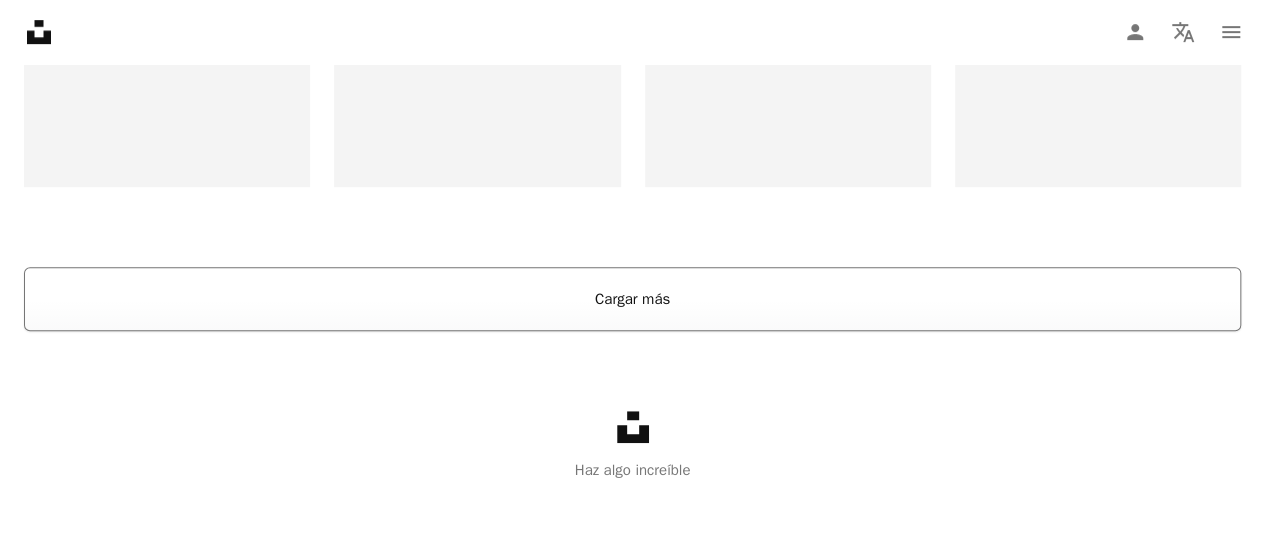 click on "Cargar más" at bounding box center (632, 299) 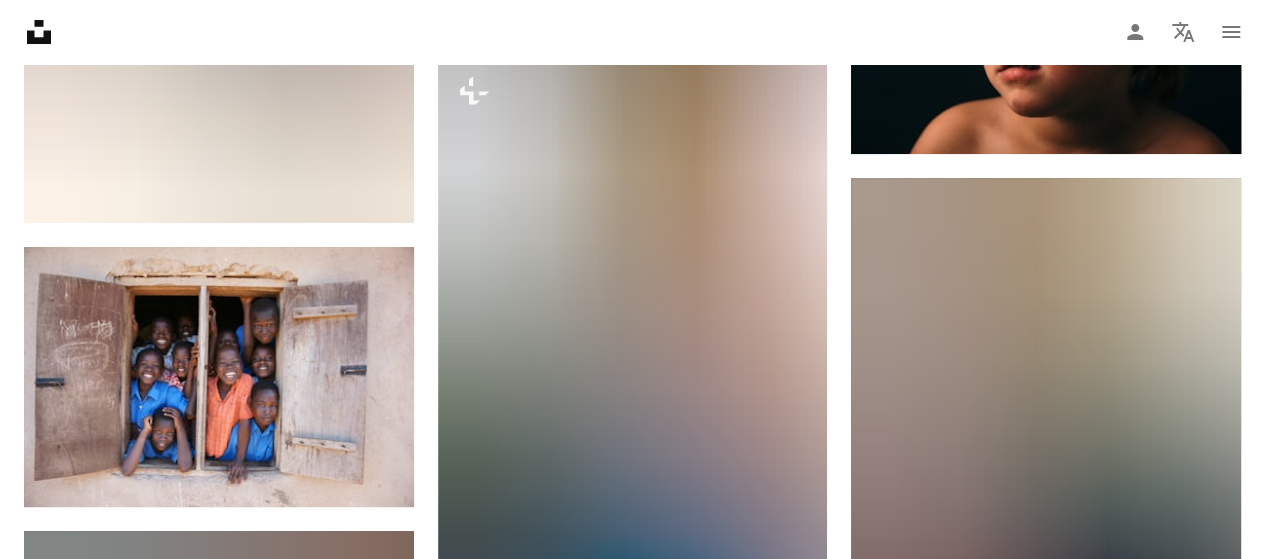 scroll, scrollTop: 7698, scrollLeft: 0, axis: vertical 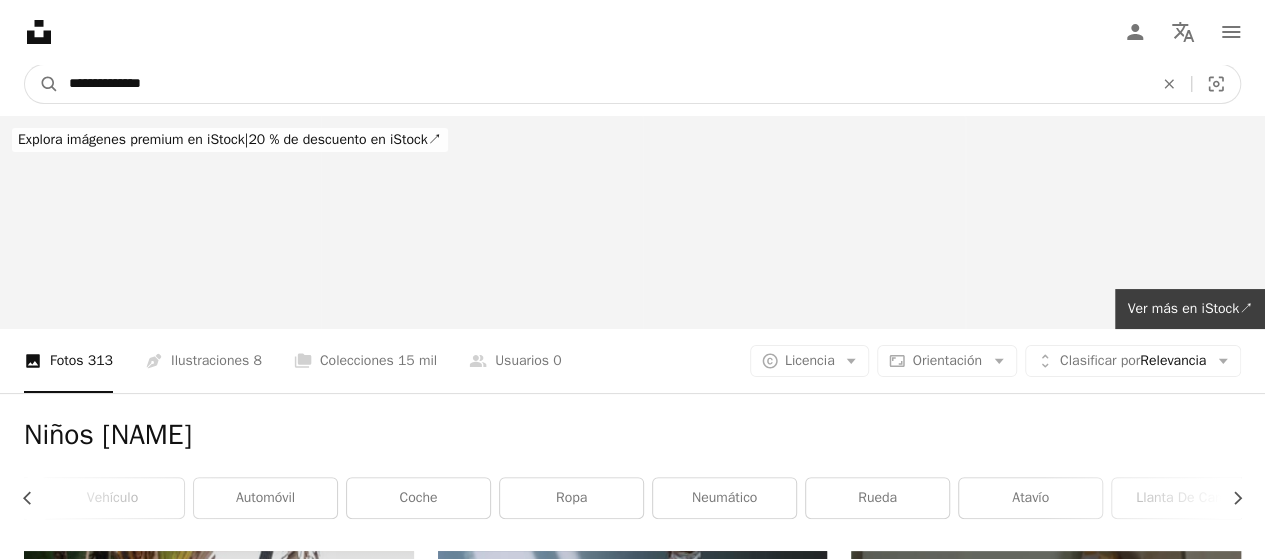 click on "**********" at bounding box center (603, 84) 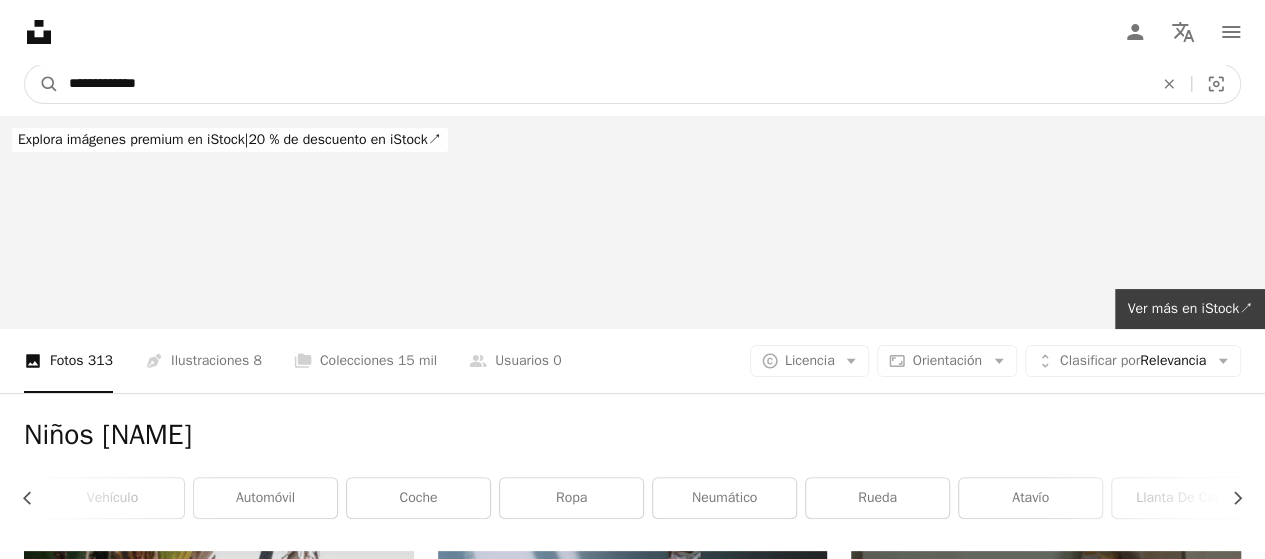 type on "**********" 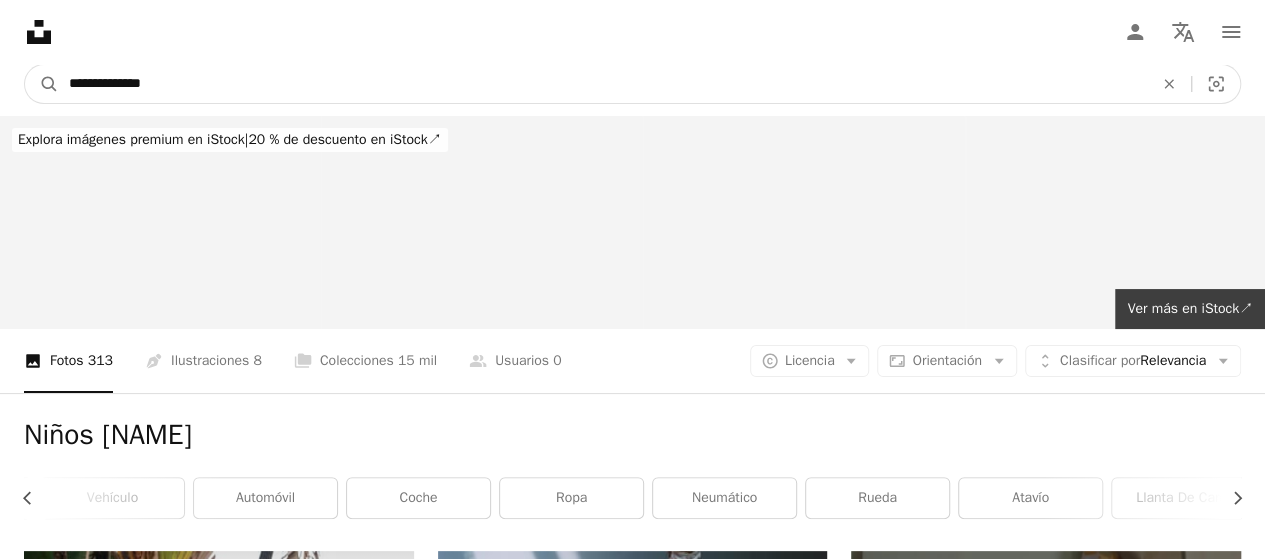 click on "A magnifying glass" at bounding box center [42, 84] 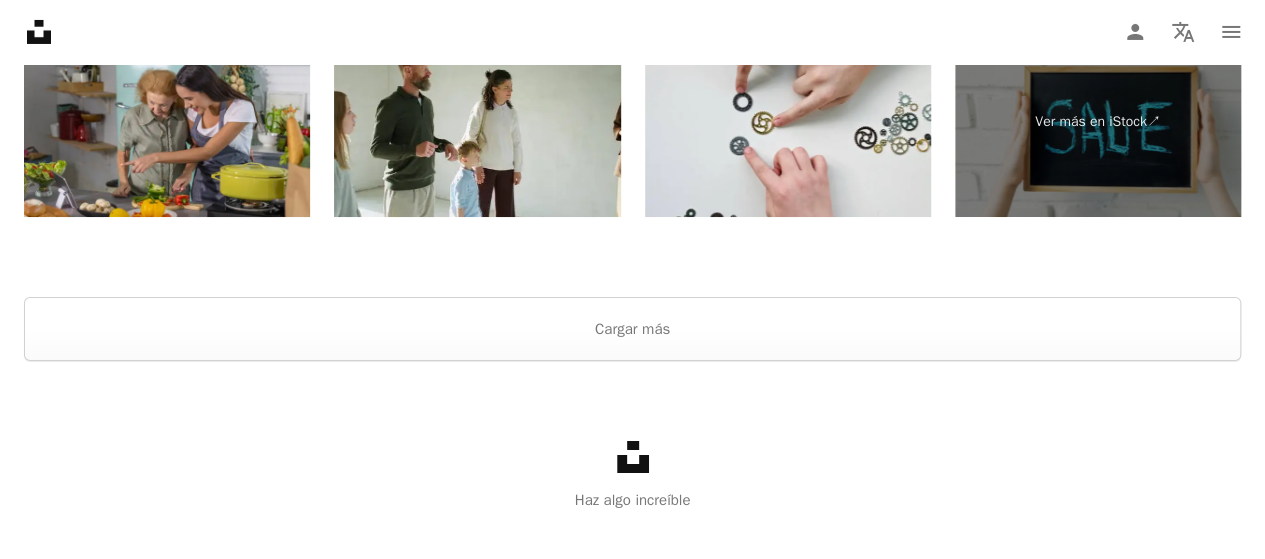 scroll, scrollTop: 3630, scrollLeft: 0, axis: vertical 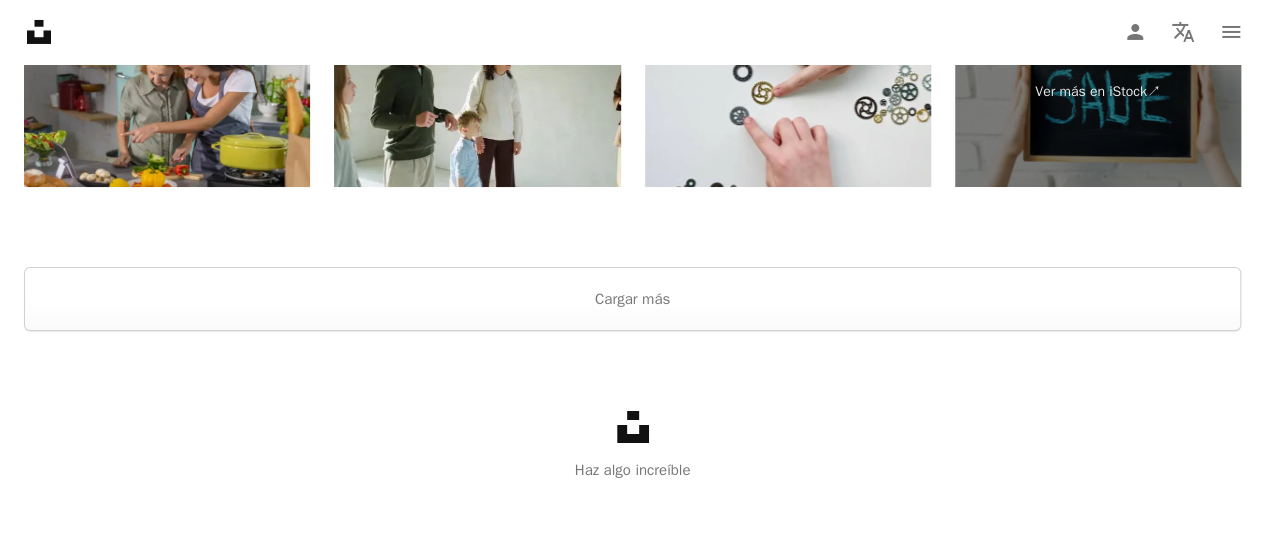 click at bounding box center [632, 243] 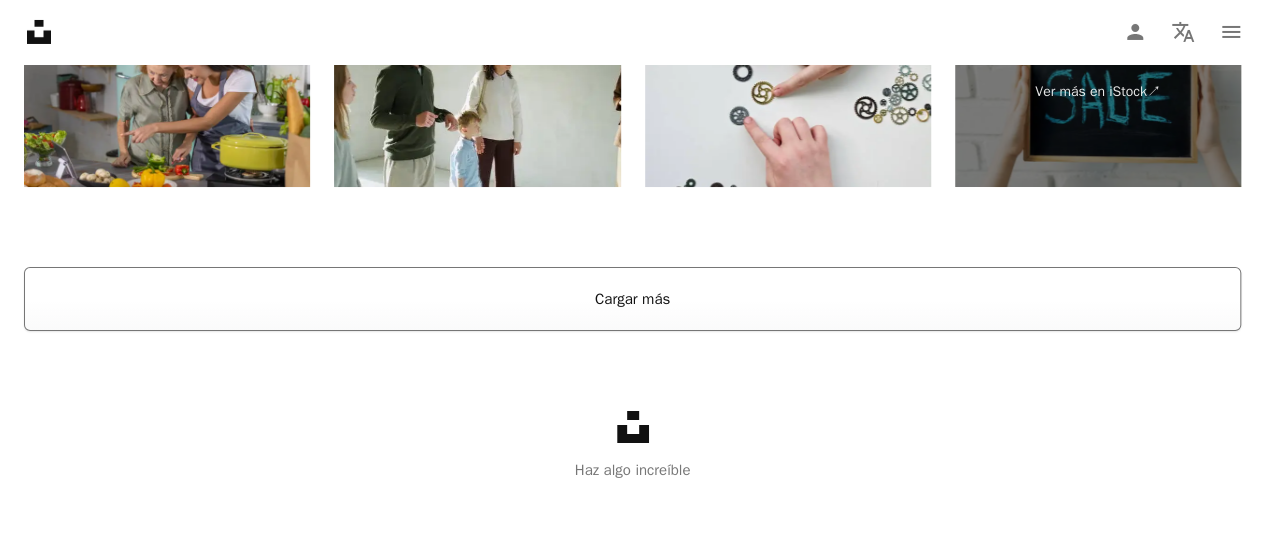 click on "Cargar más" at bounding box center (632, 299) 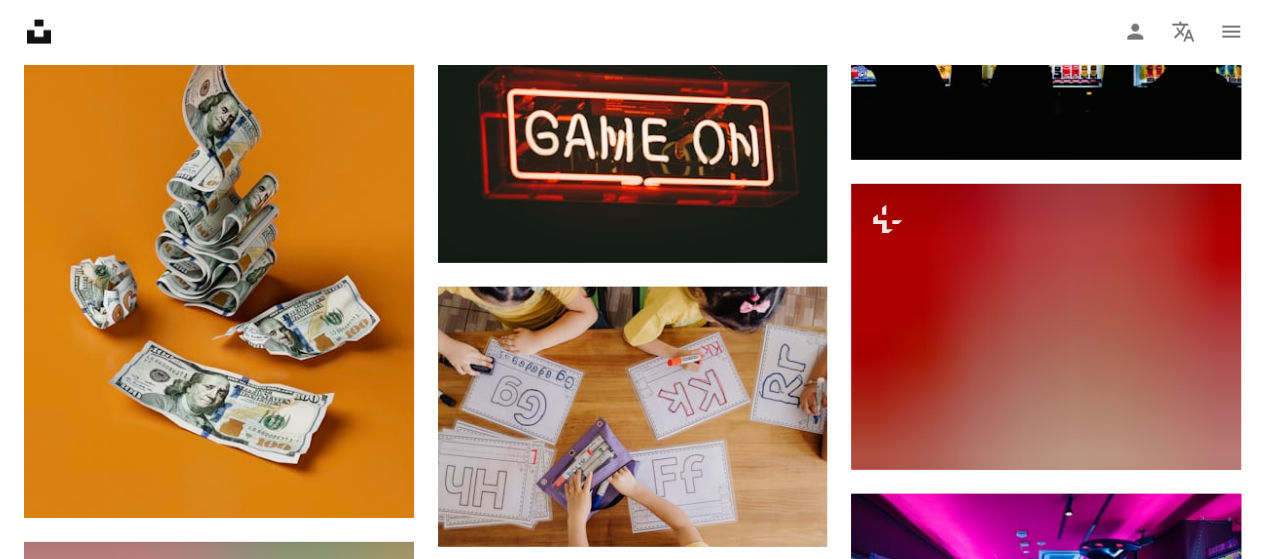 scroll, scrollTop: 21300, scrollLeft: 0, axis: vertical 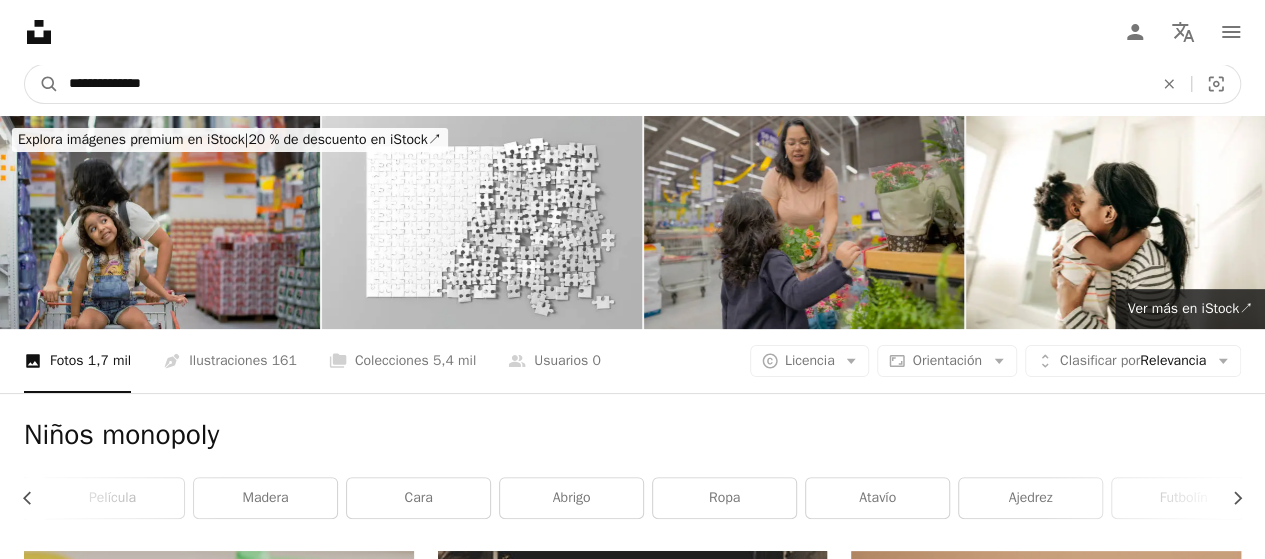 click on "**********" at bounding box center [603, 84] 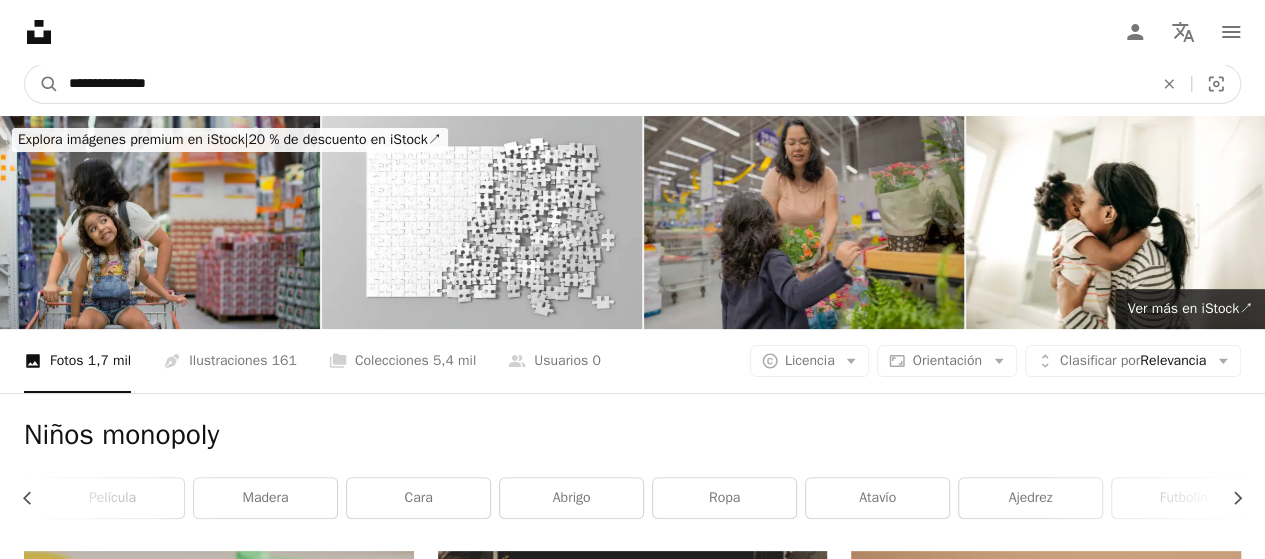 type on "**********" 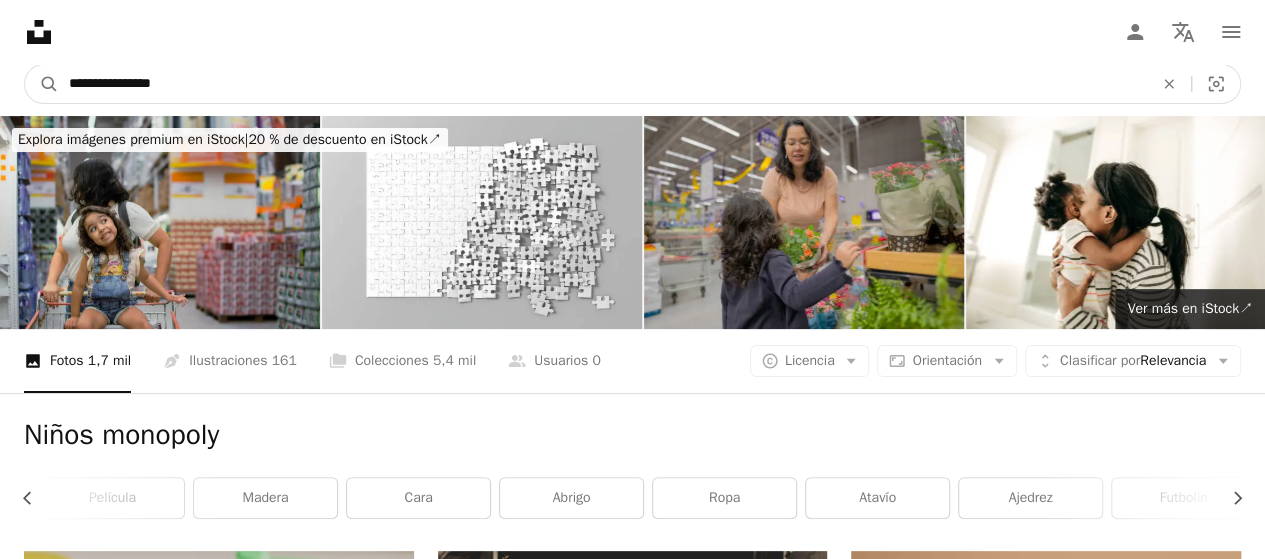 click on "A magnifying glass" at bounding box center [42, 84] 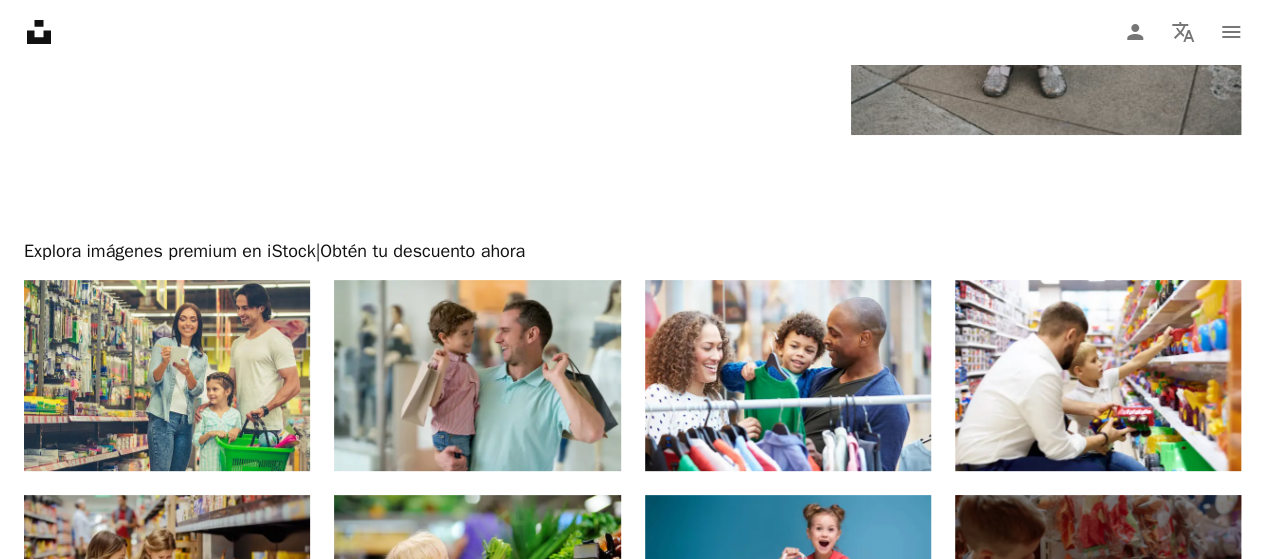 scroll, scrollTop: 3800, scrollLeft: 0, axis: vertical 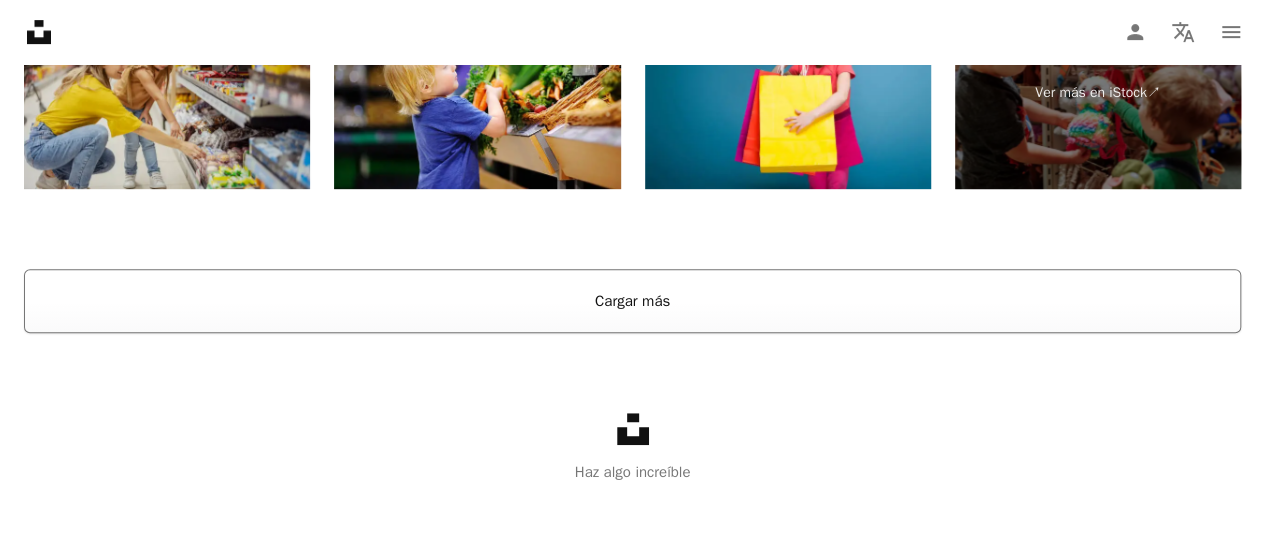 click on "Cargar más" at bounding box center (632, 301) 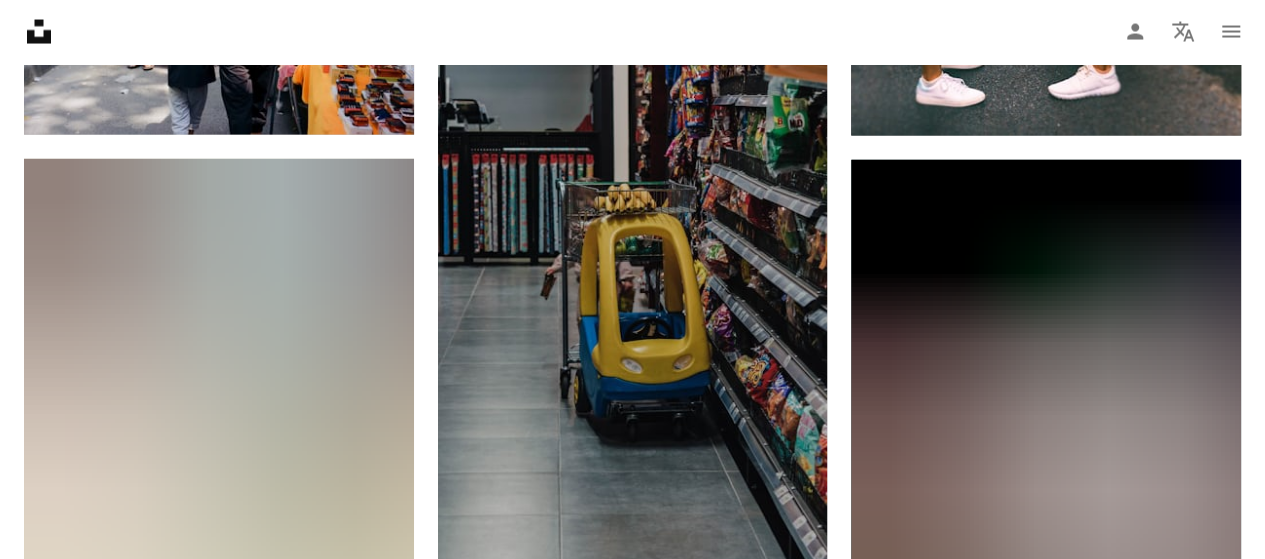 scroll, scrollTop: 13428, scrollLeft: 0, axis: vertical 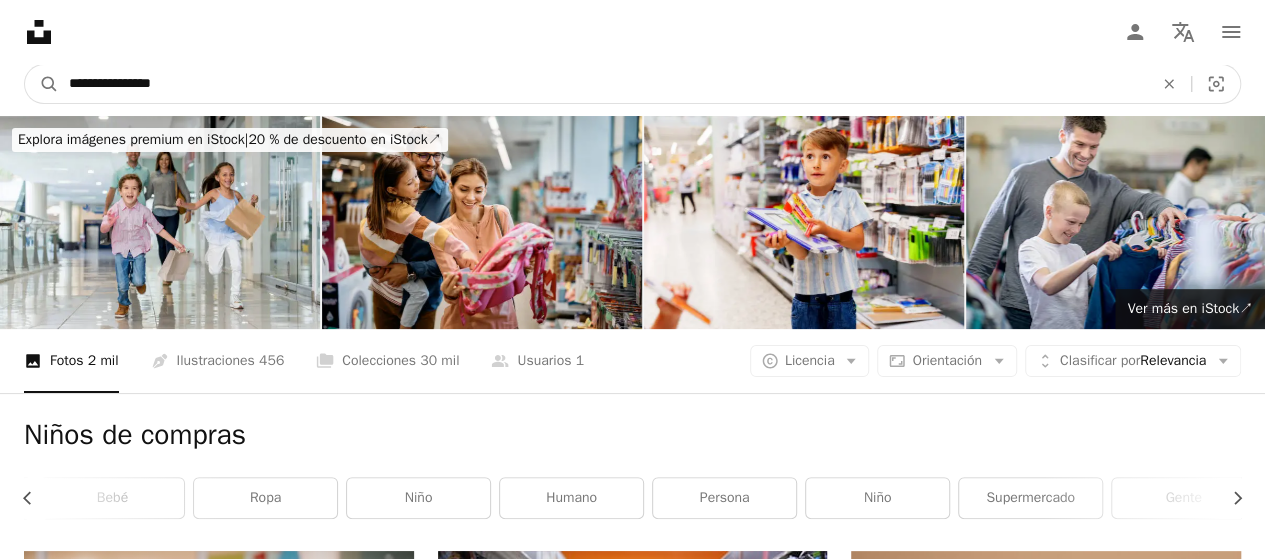 click on "**********" at bounding box center [603, 84] 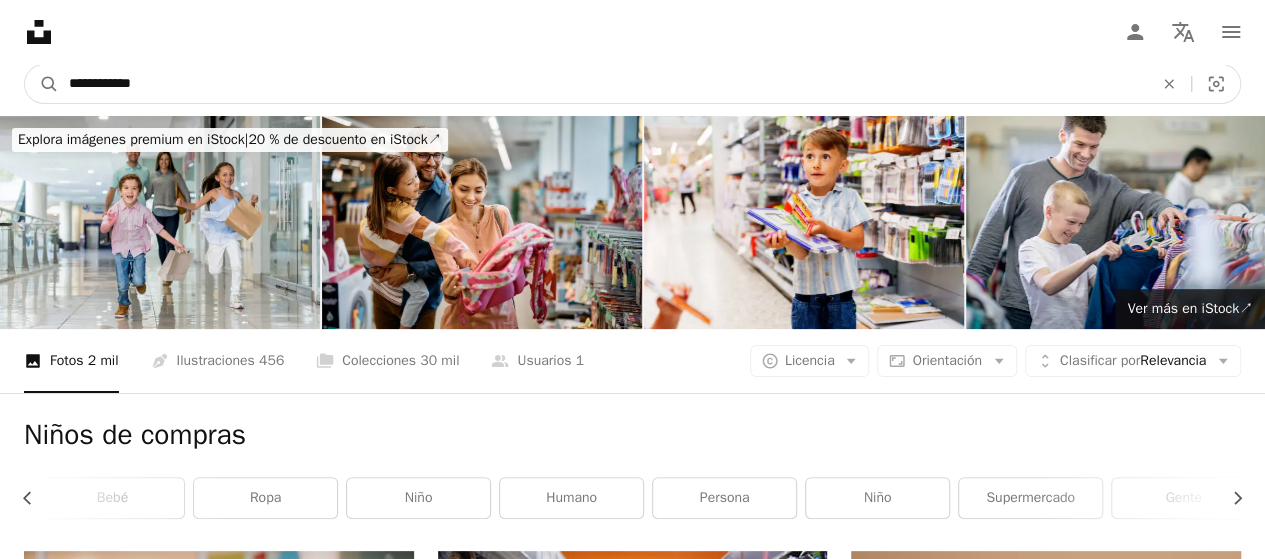 type on "**********" 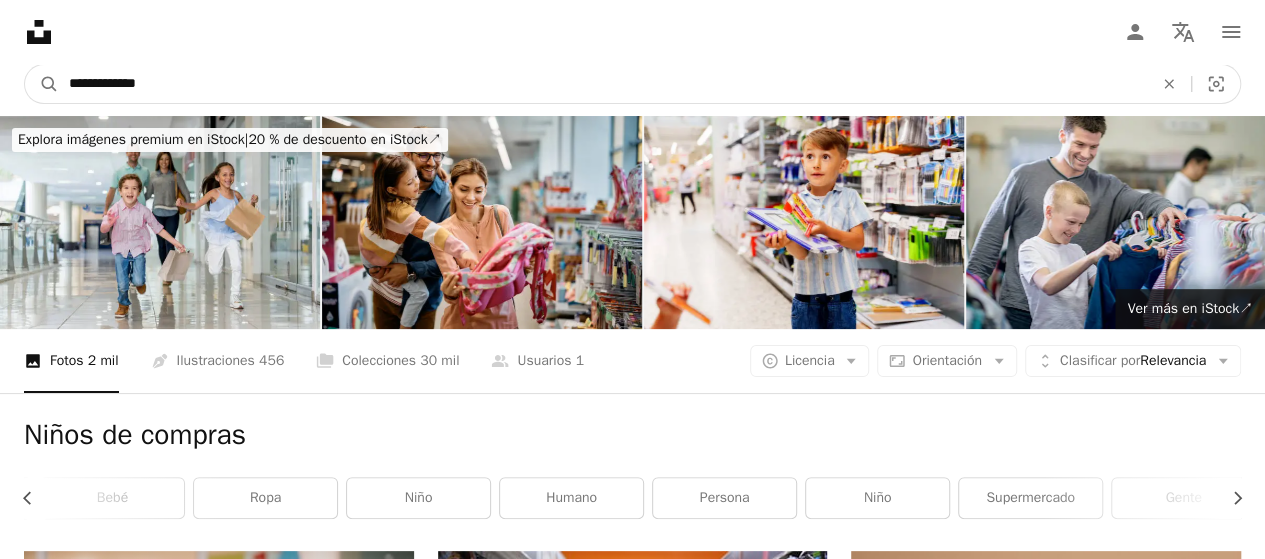 click on "A magnifying glass" at bounding box center (42, 84) 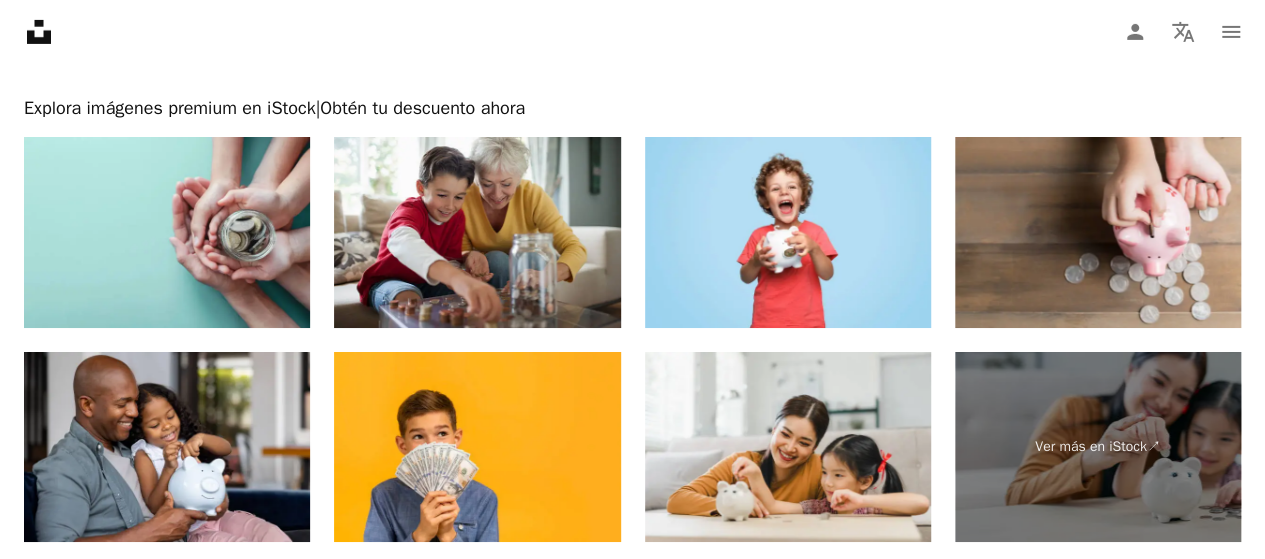 scroll, scrollTop: 3400, scrollLeft: 0, axis: vertical 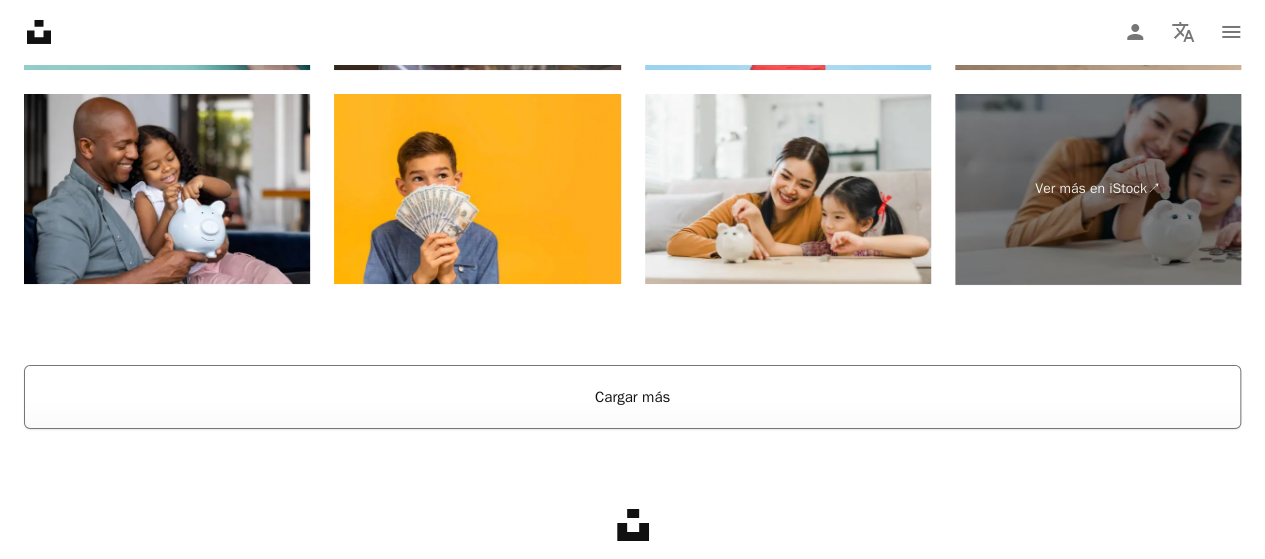 click on "Cargar más" at bounding box center (632, 397) 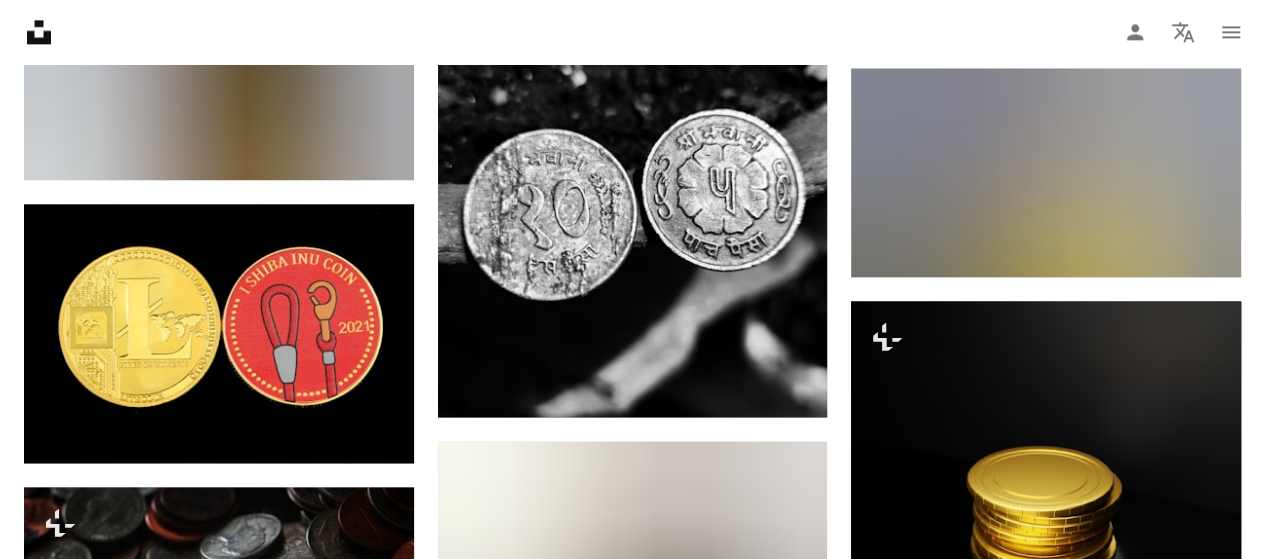 scroll, scrollTop: 20369, scrollLeft: 0, axis: vertical 